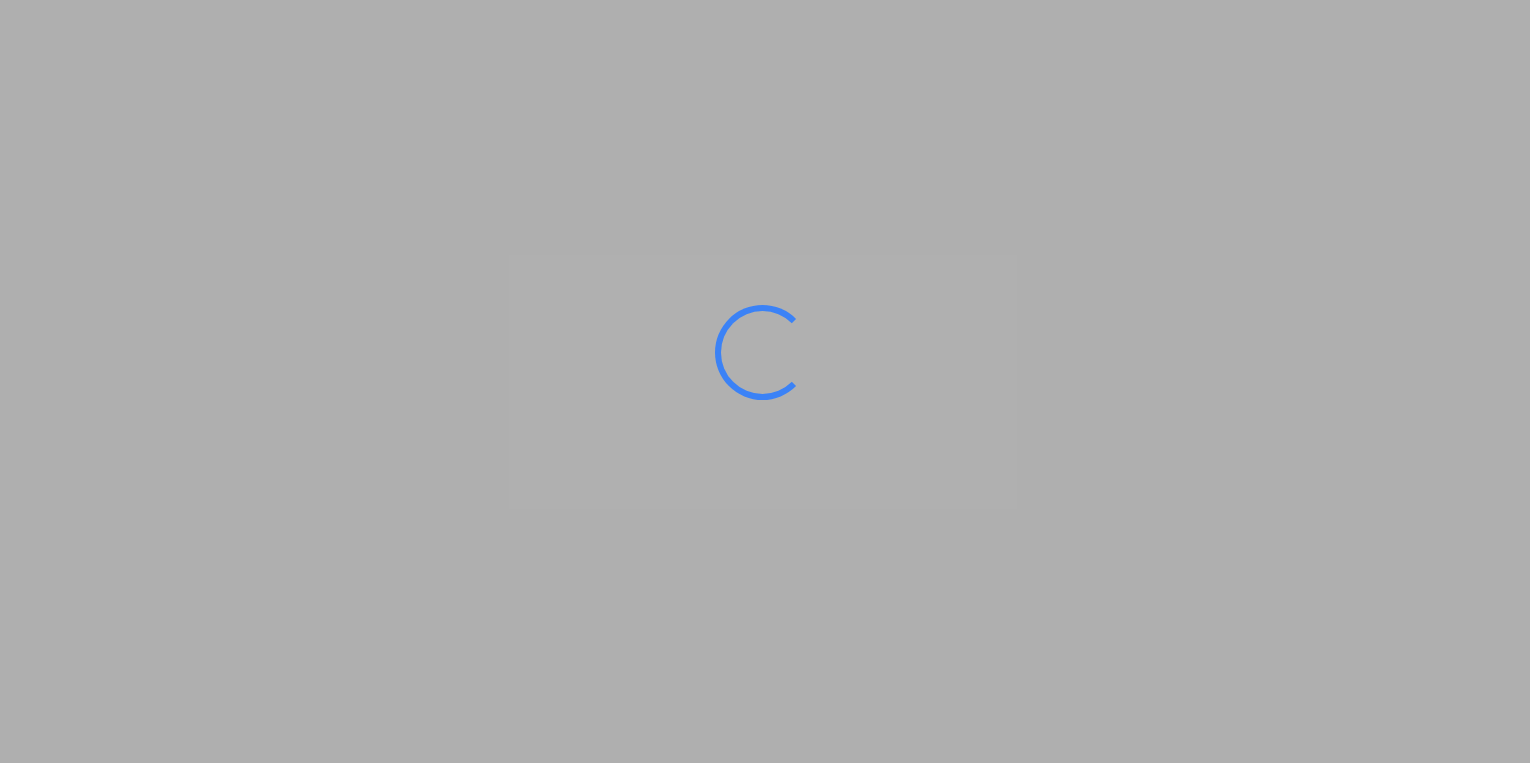 scroll, scrollTop: 0, scrollLeft: 0, axis: both 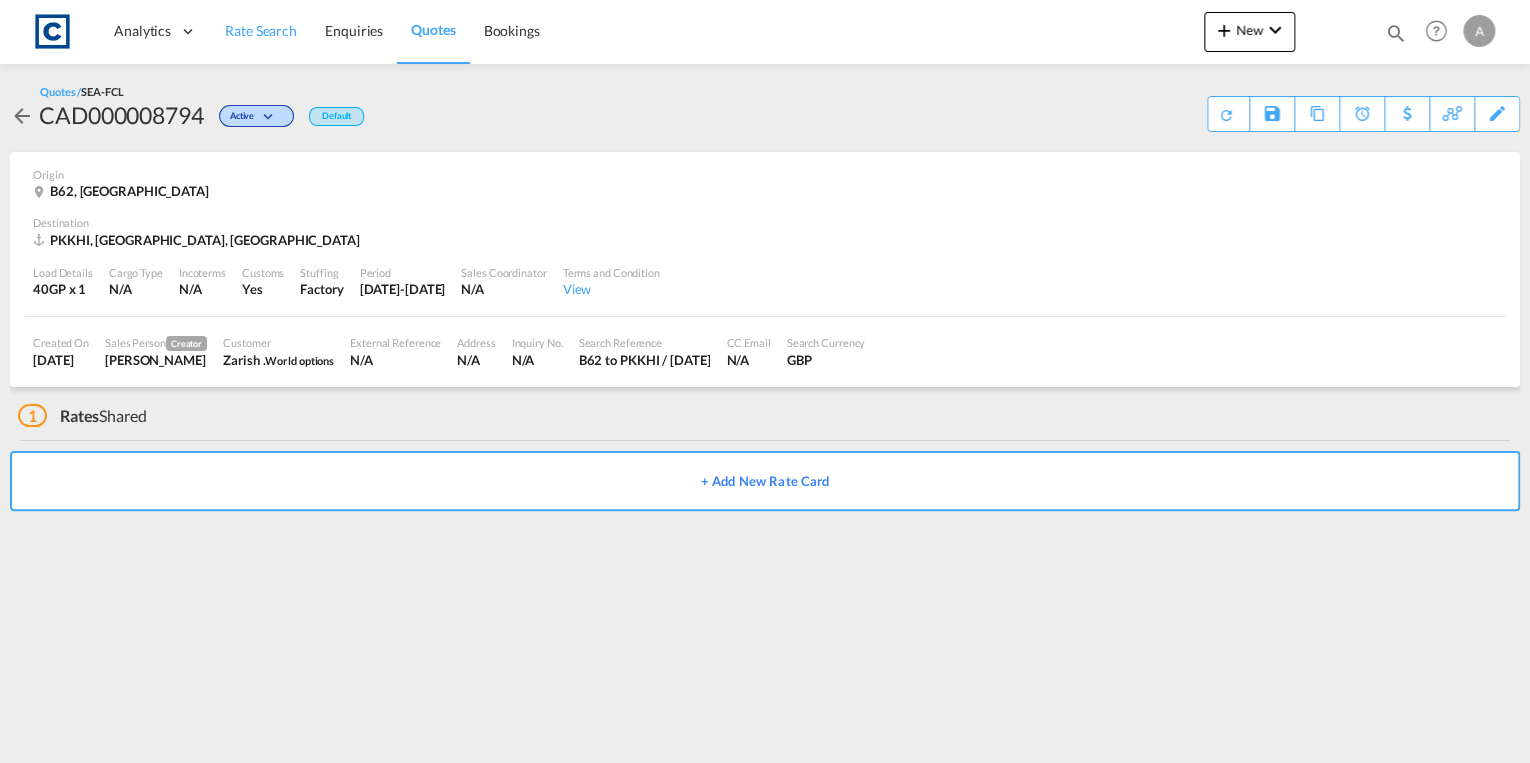 click on "Rate Search" at bounding box center (261, 30) 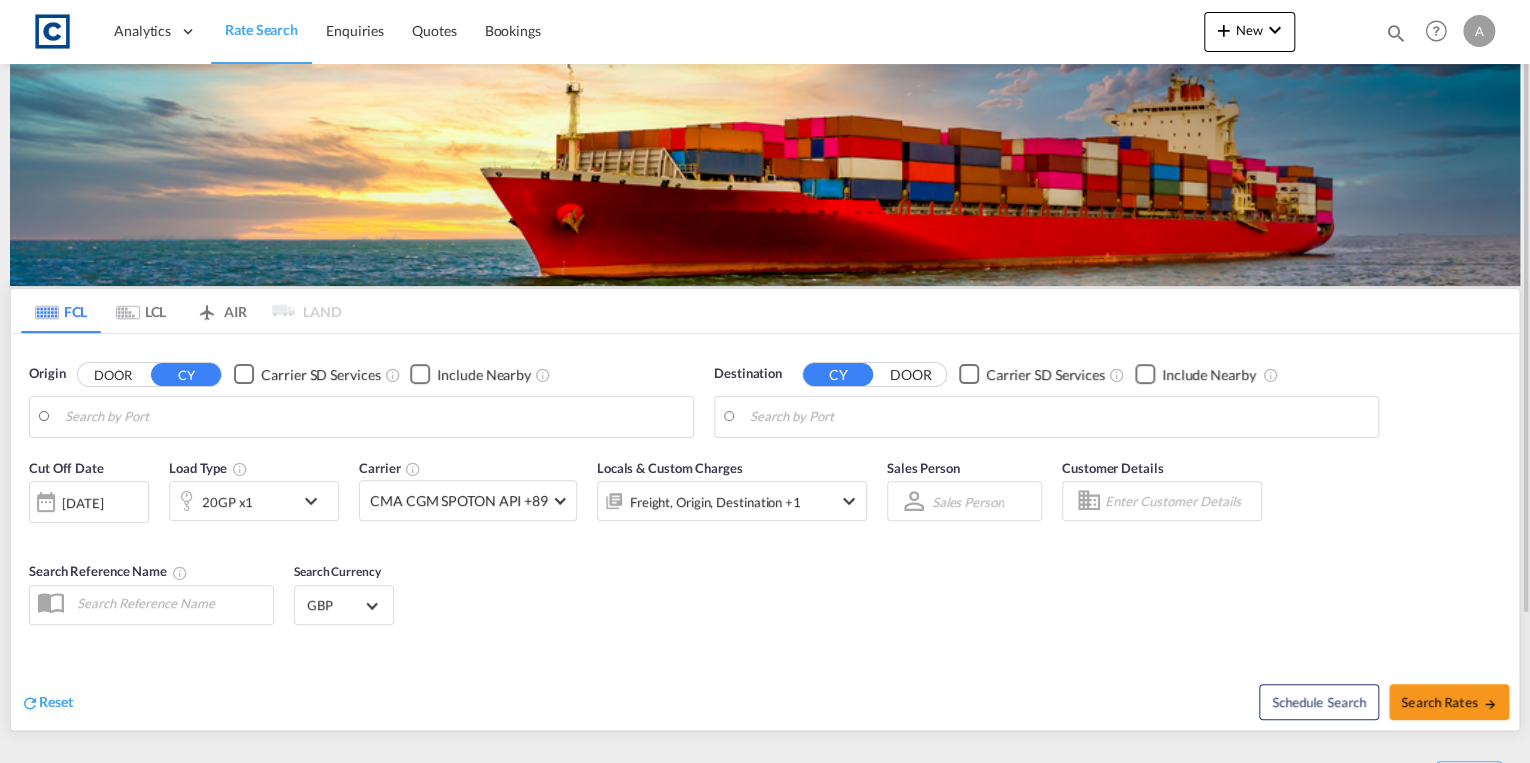 type on "GB-WF1, [GEOGRAPHIC_DATA]" 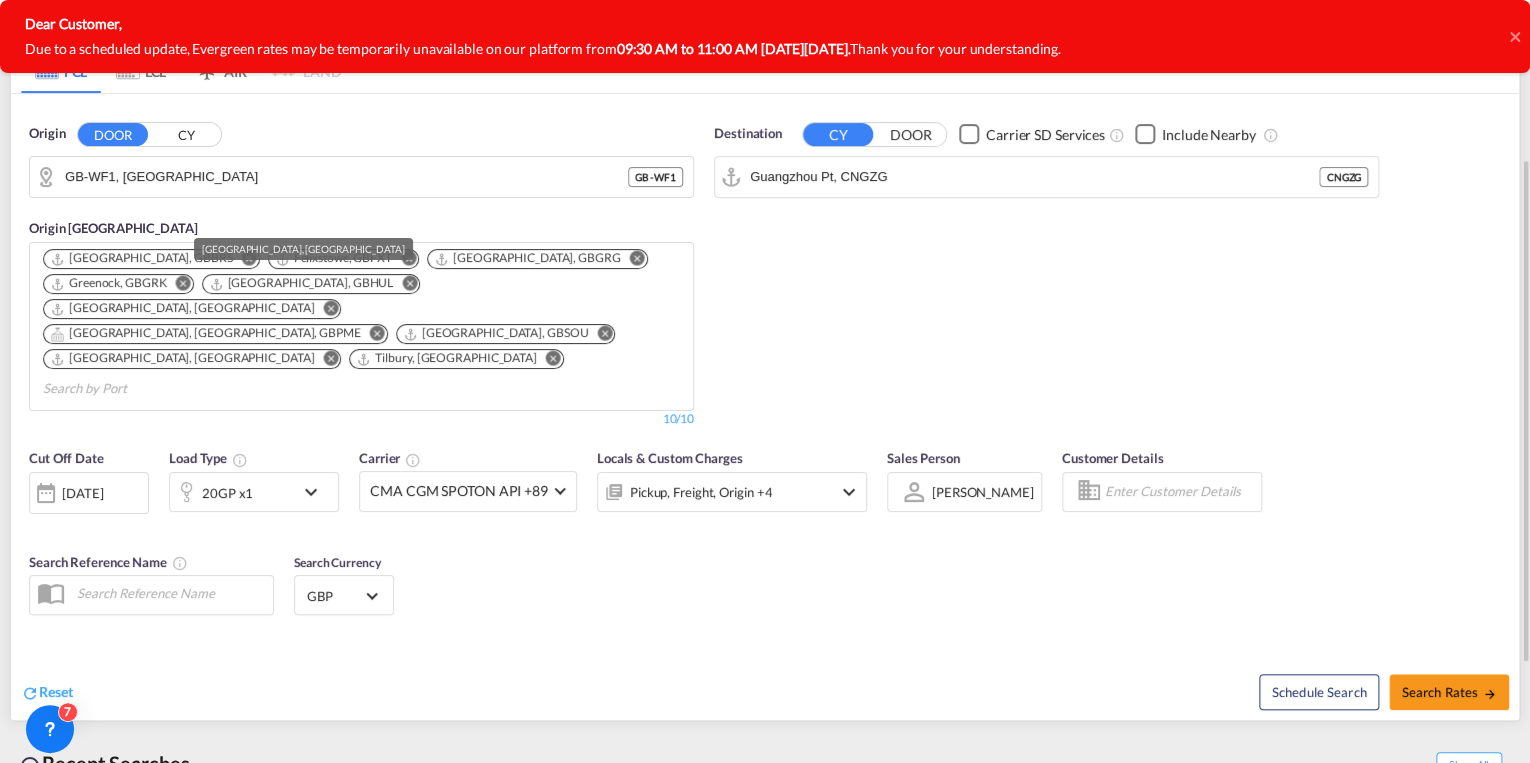 scroll, scrollTop: 80, scrollLeft: 0, axis: vertical 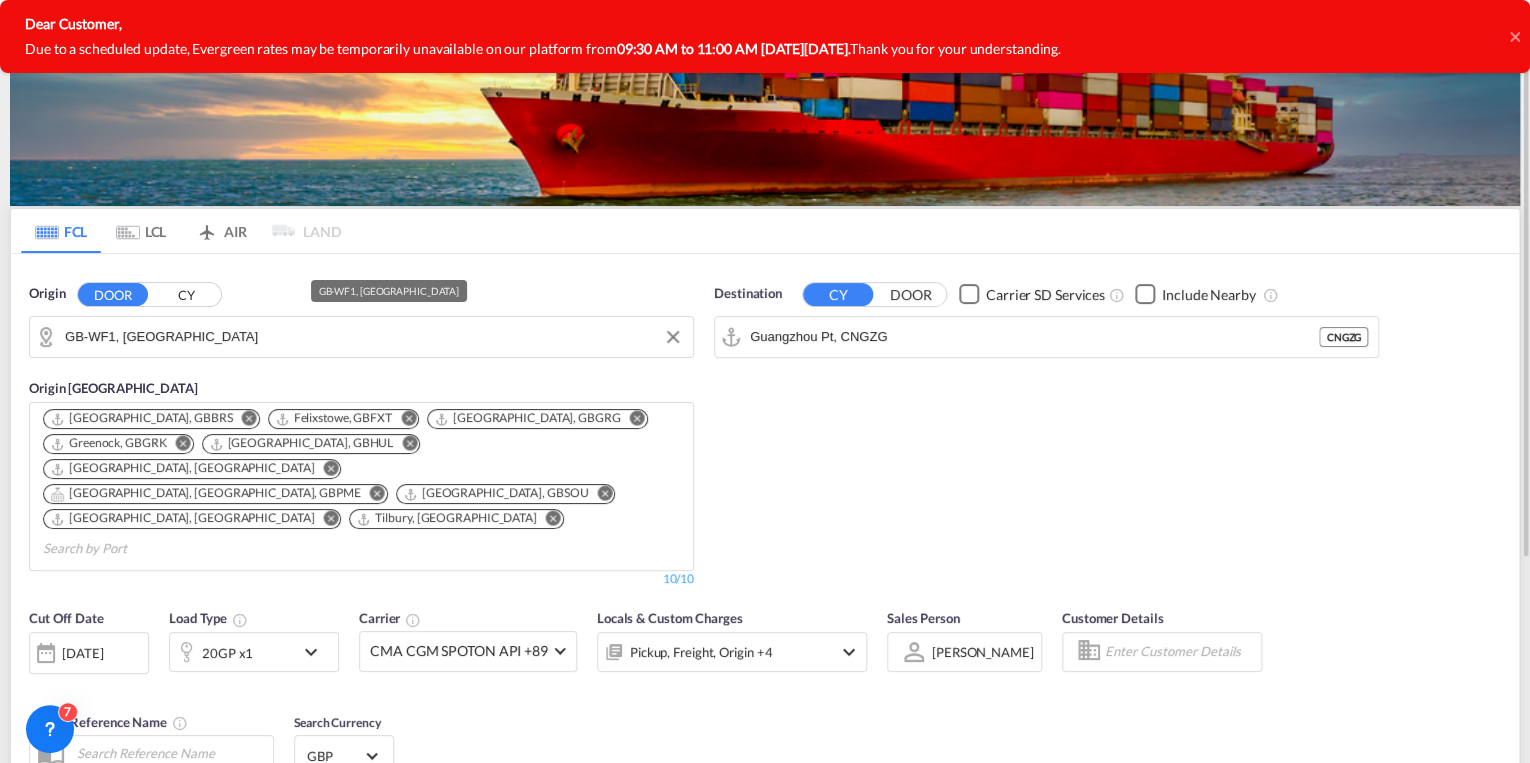 click on "GB-WF1, [GEOGRAPHIC_DATA]" at bounding box center (374, 337) 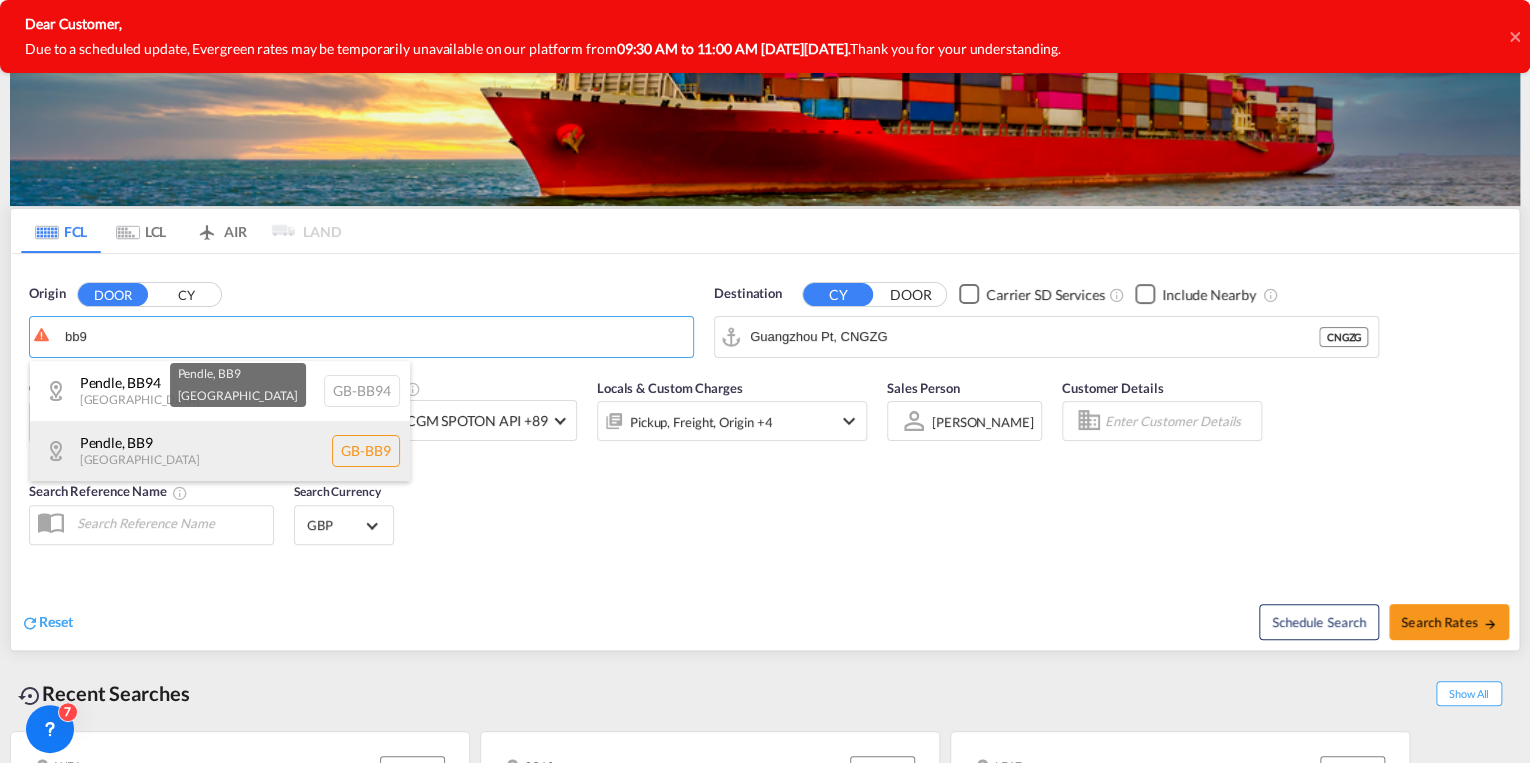 click on "Pendle ,
BB9
[GEOGRAPHIC_DATA]
[GEOGRAPHIC_DATA]-BB9" at bounding box center (220, 451) 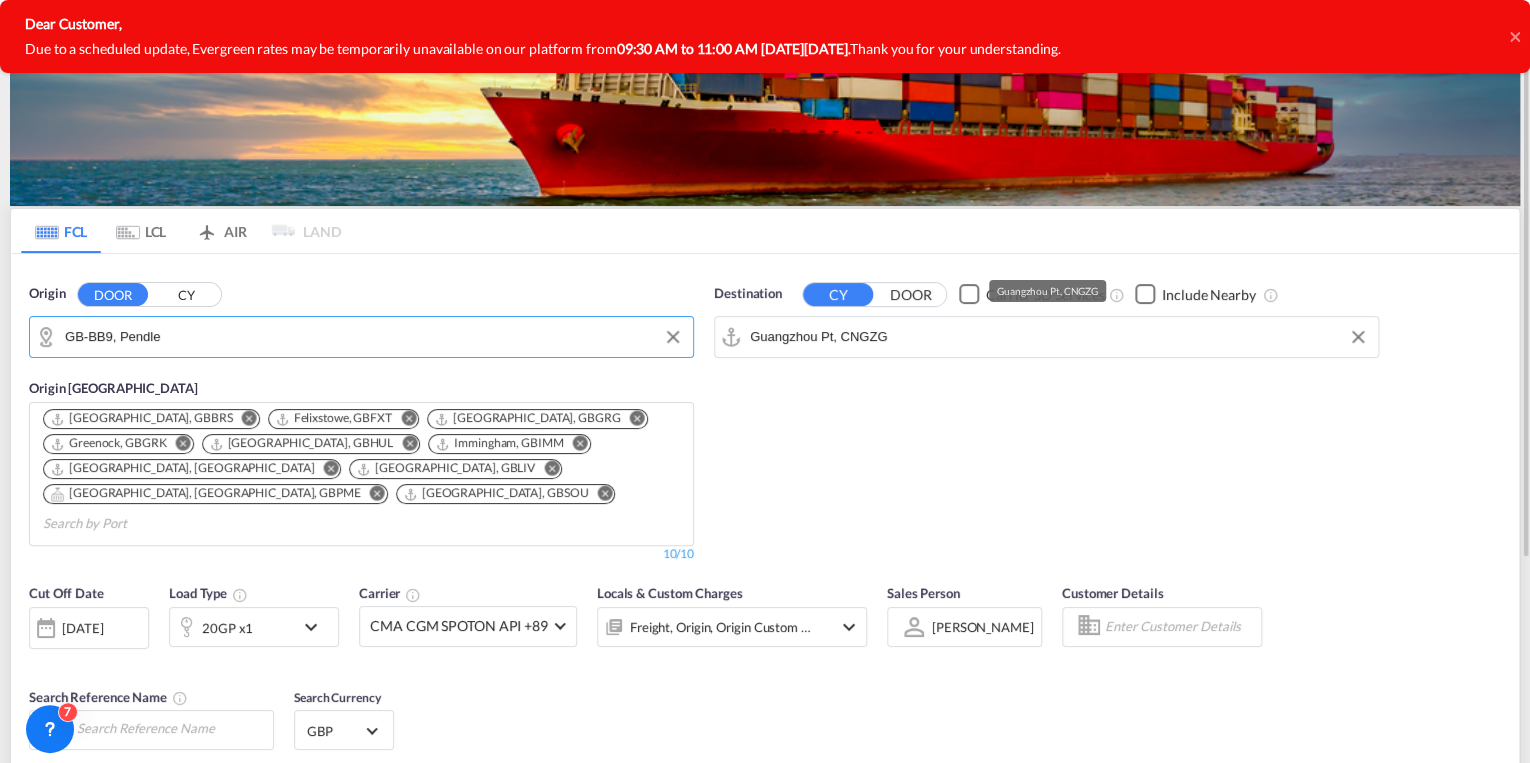 click on "Guangzhou Pt, CNGZG" at bounding box center (1059, 337) 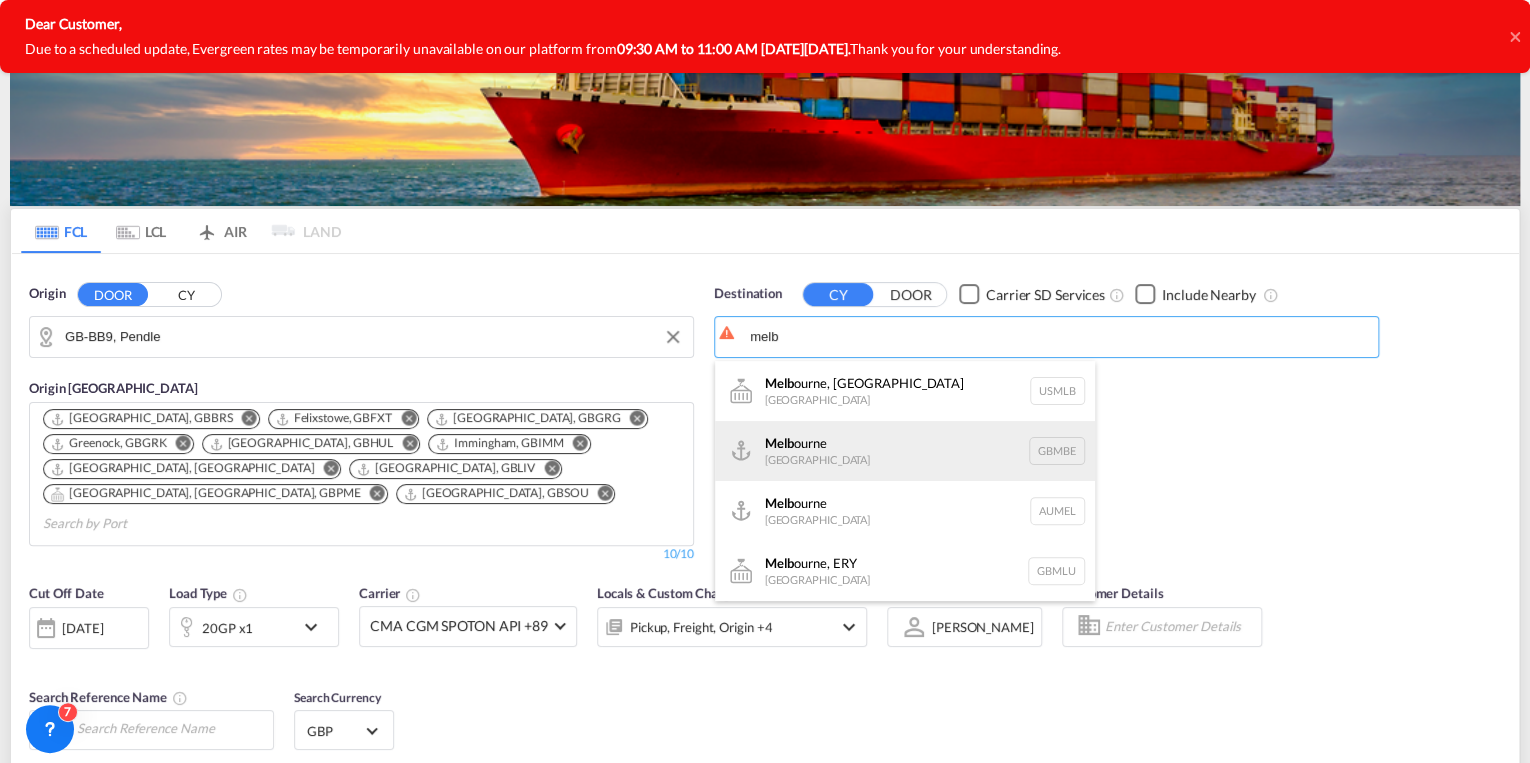 click on "Melb ourne
[GEOGRAPHIC_DATA]
[GEOGRAPHIC_DATA]" at bounding box center [905, 451] 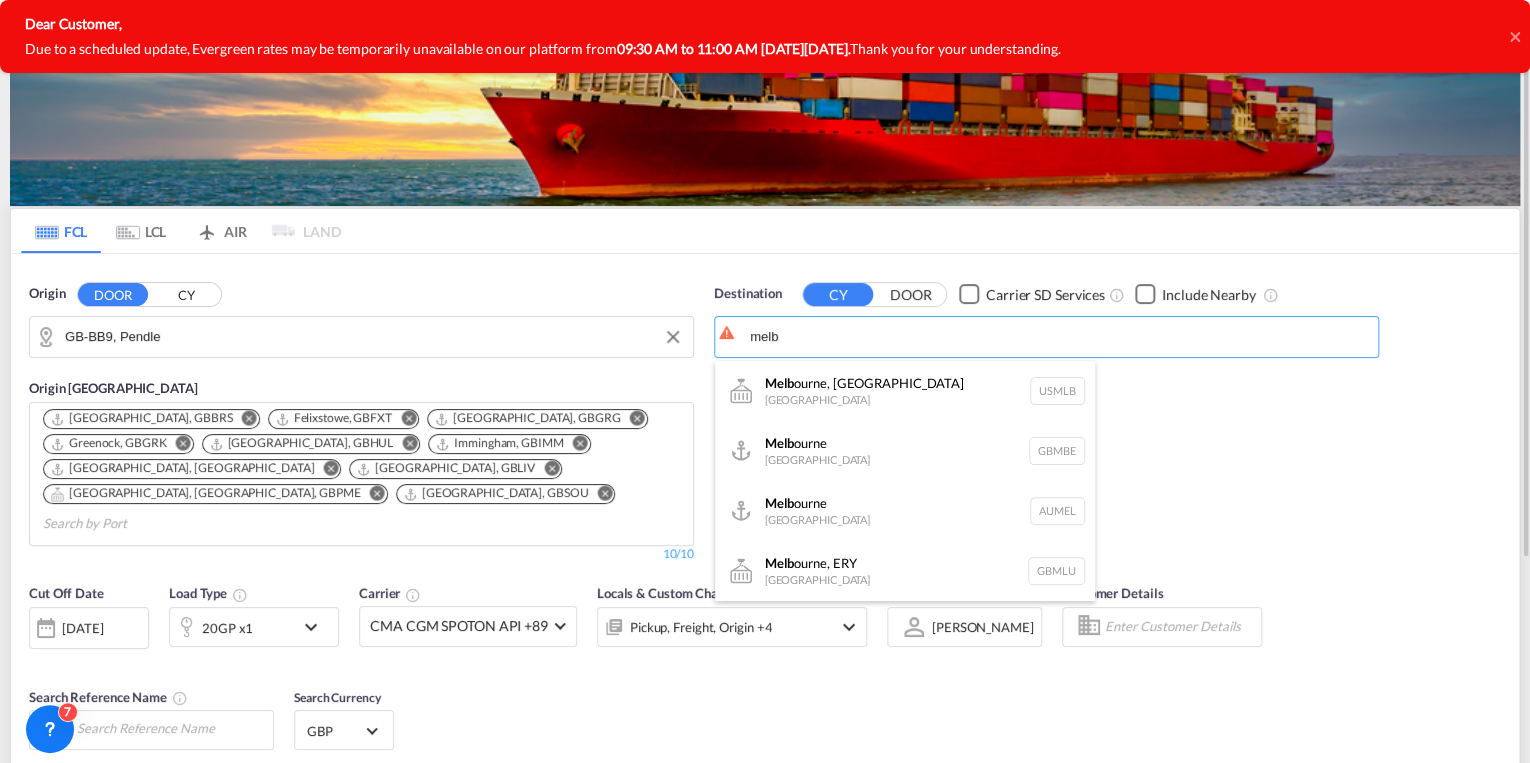 type on "[GEOGRAPHIC_DATA], [GEOGRAPHIC_DATA]" 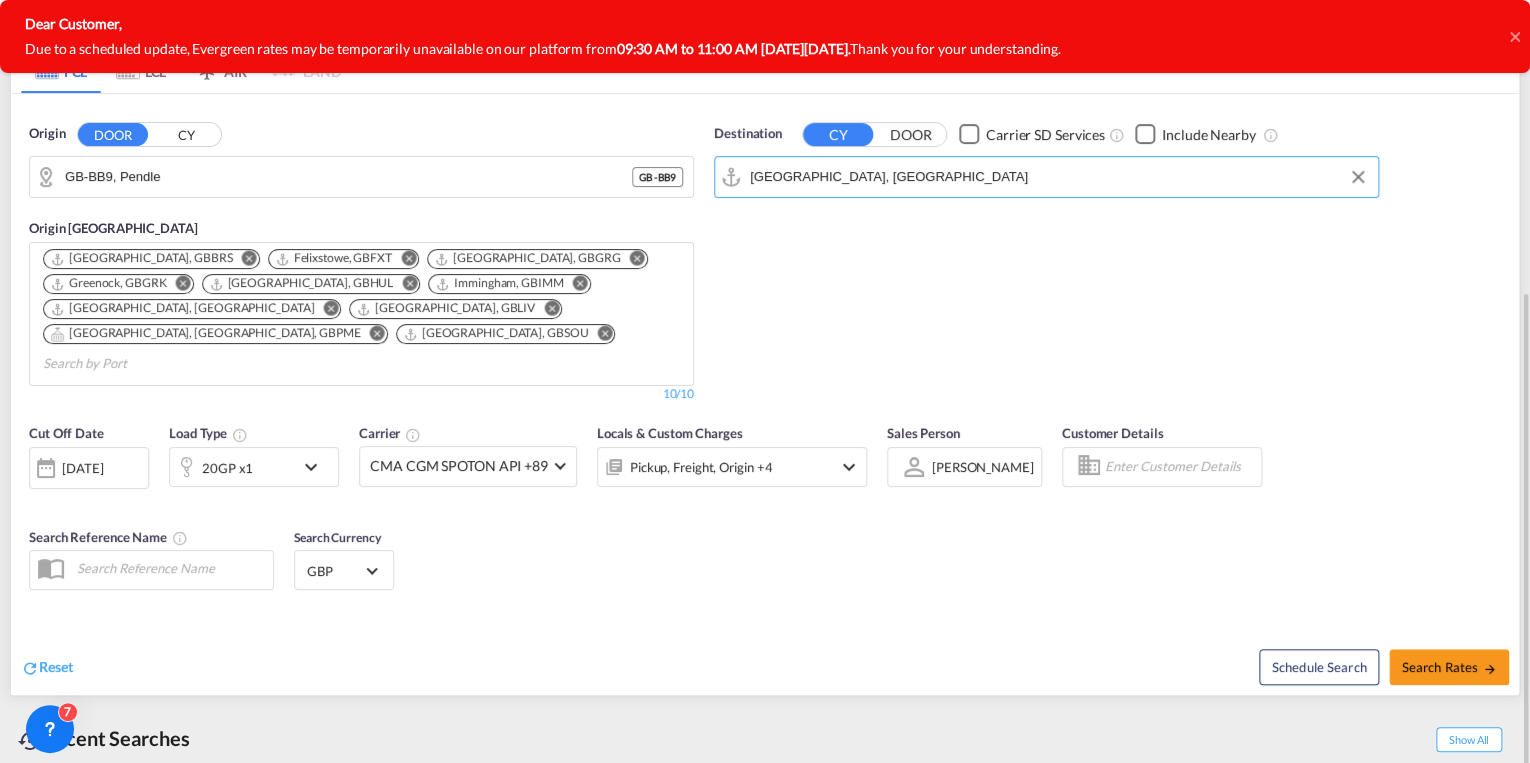 scroll, scrollTop: 320, scrollLeft: 0, axis: vertical 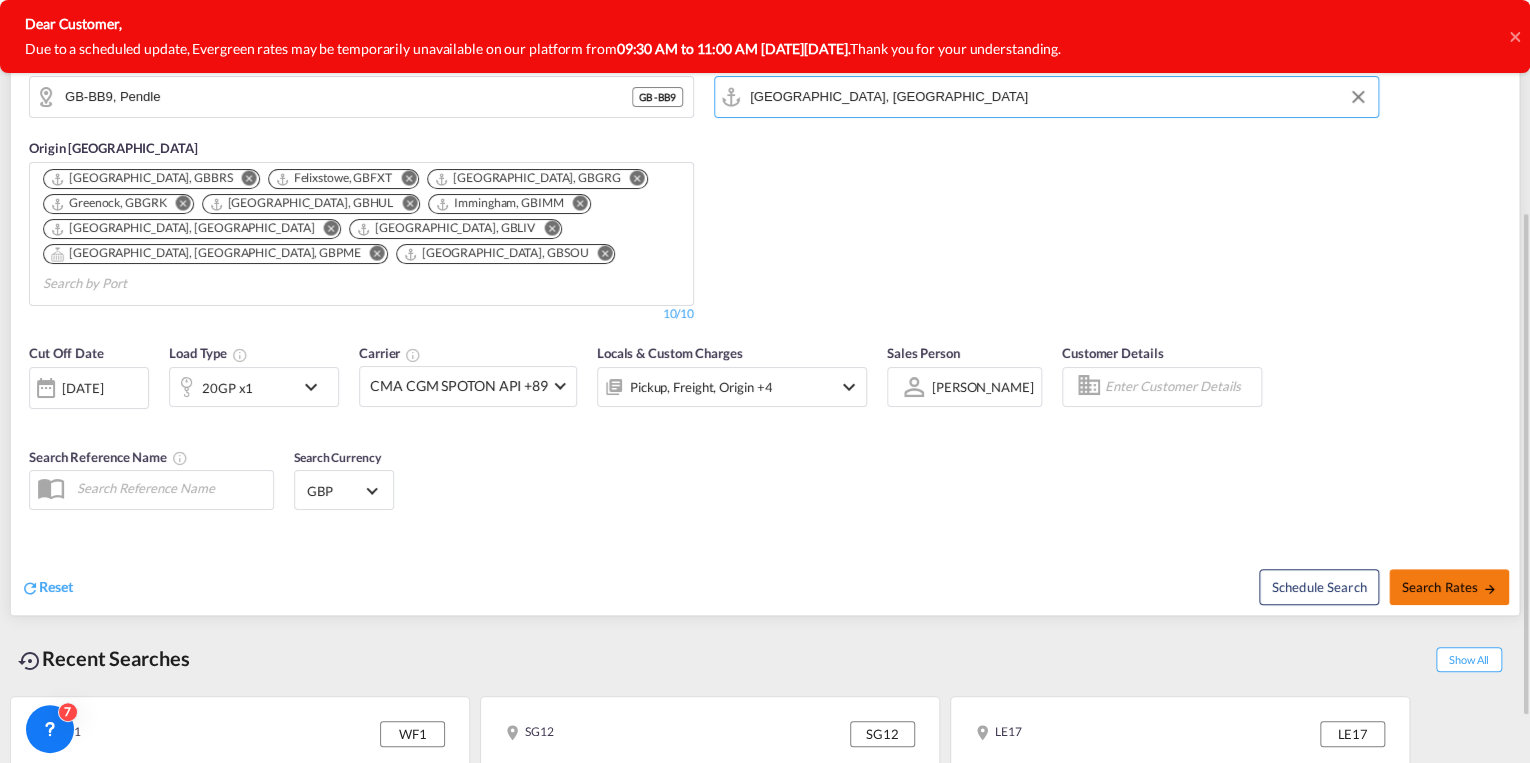 click on "Search Rates" at bounding box center [1449, 587] 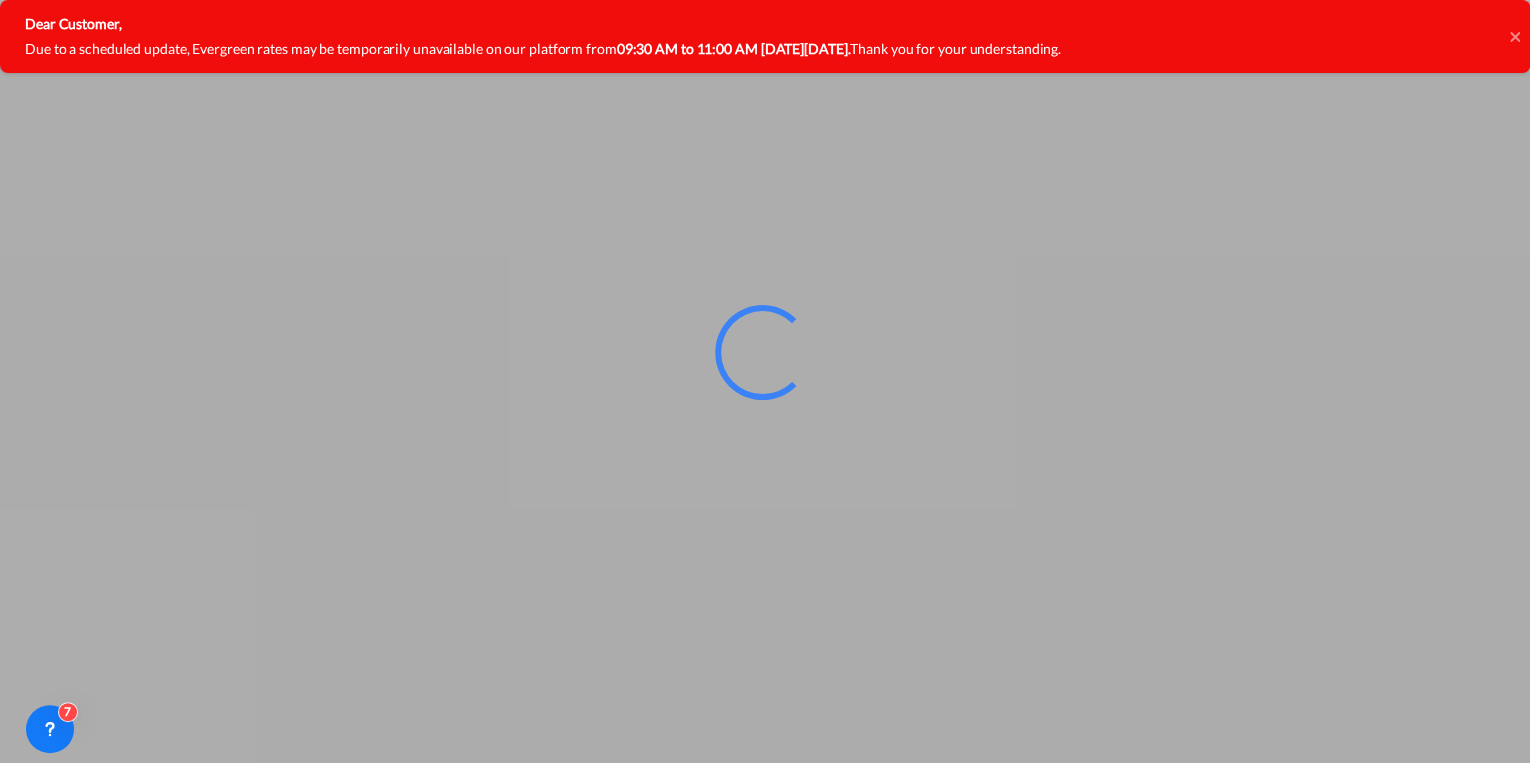 scroll, scrollTop: 0, scrollLeft: 0, axis: both 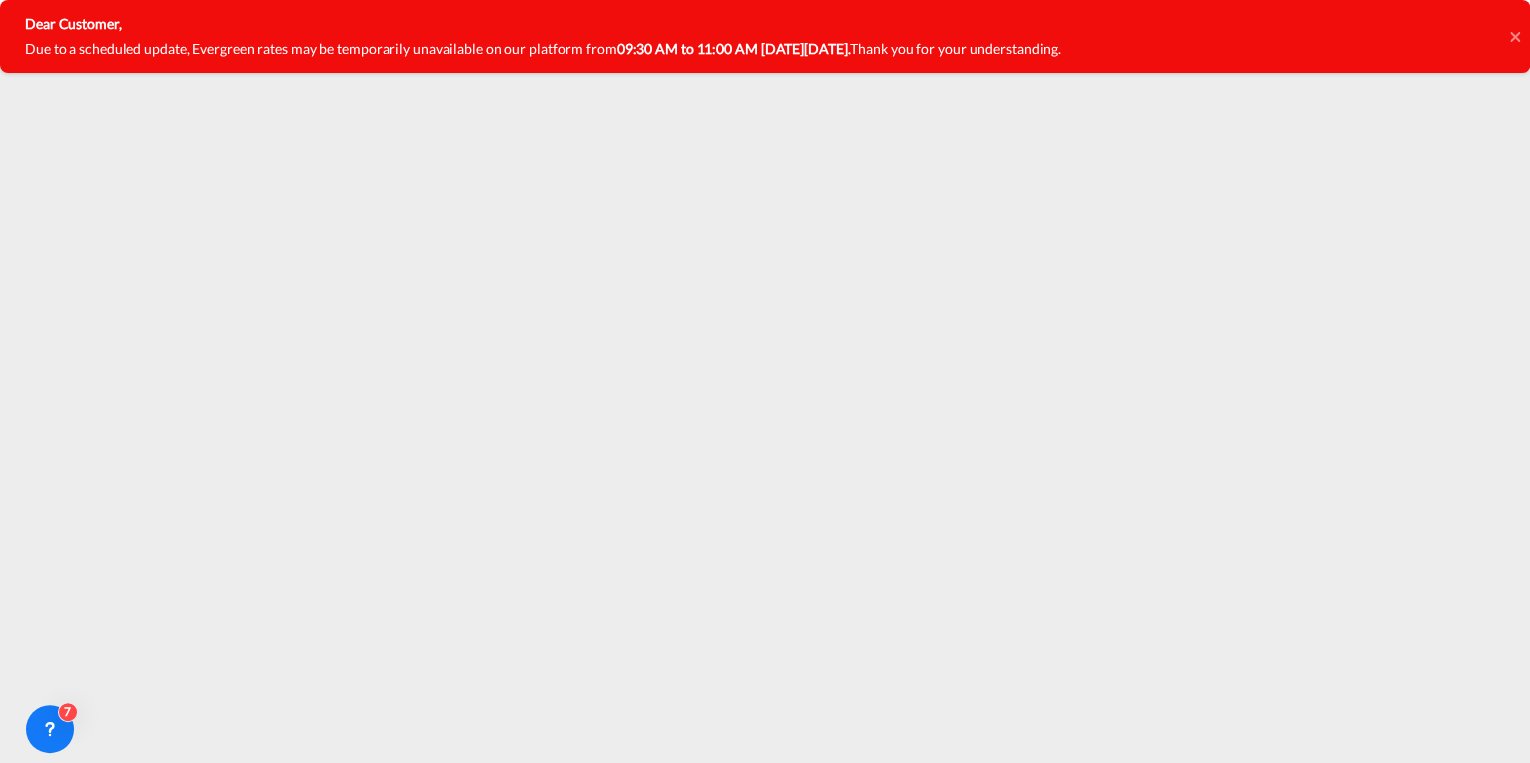 click 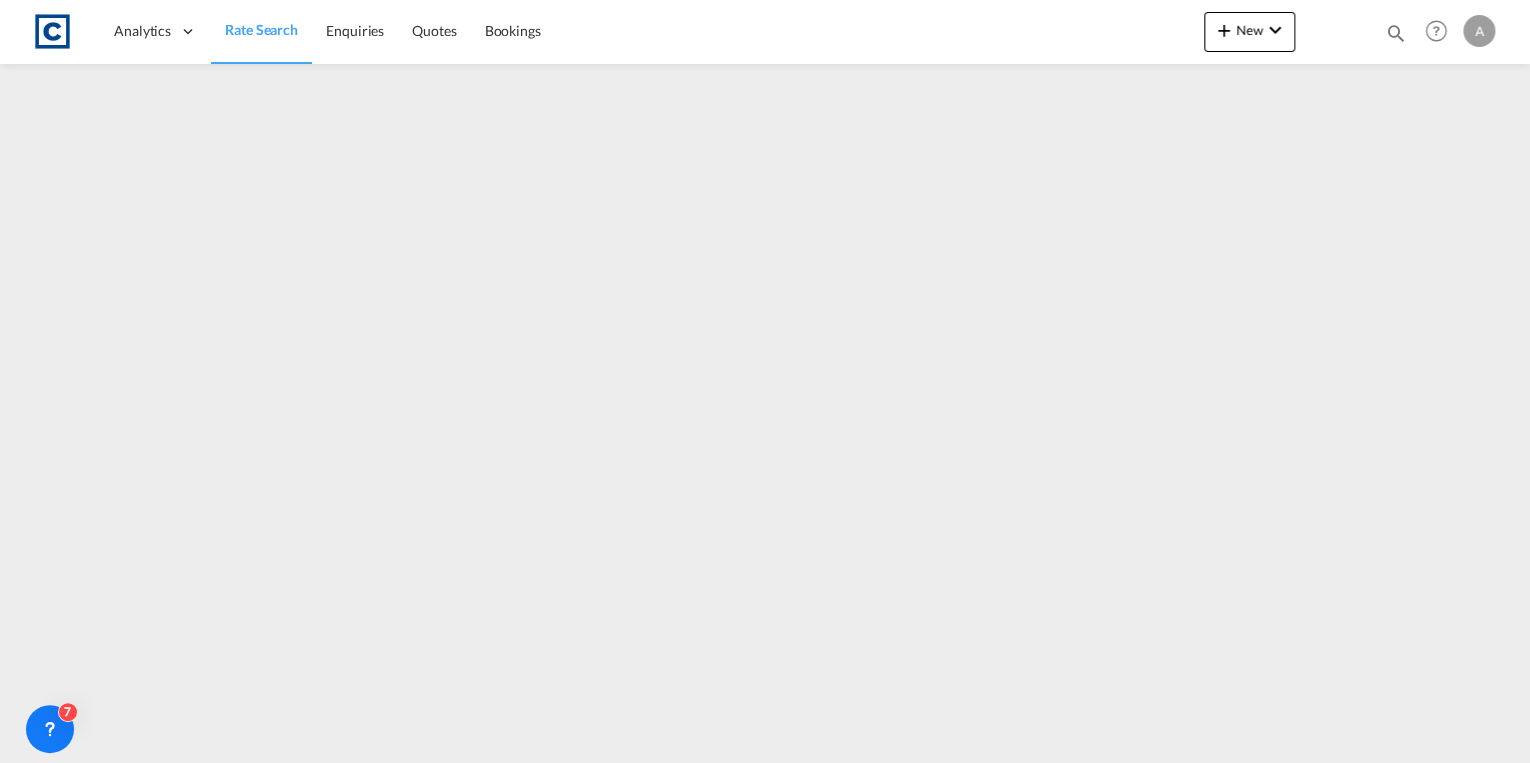 drag, startPoint x: 242, startPoint y: 23, endPoint x: 249, endPoint y: 42, distance: 20.248457 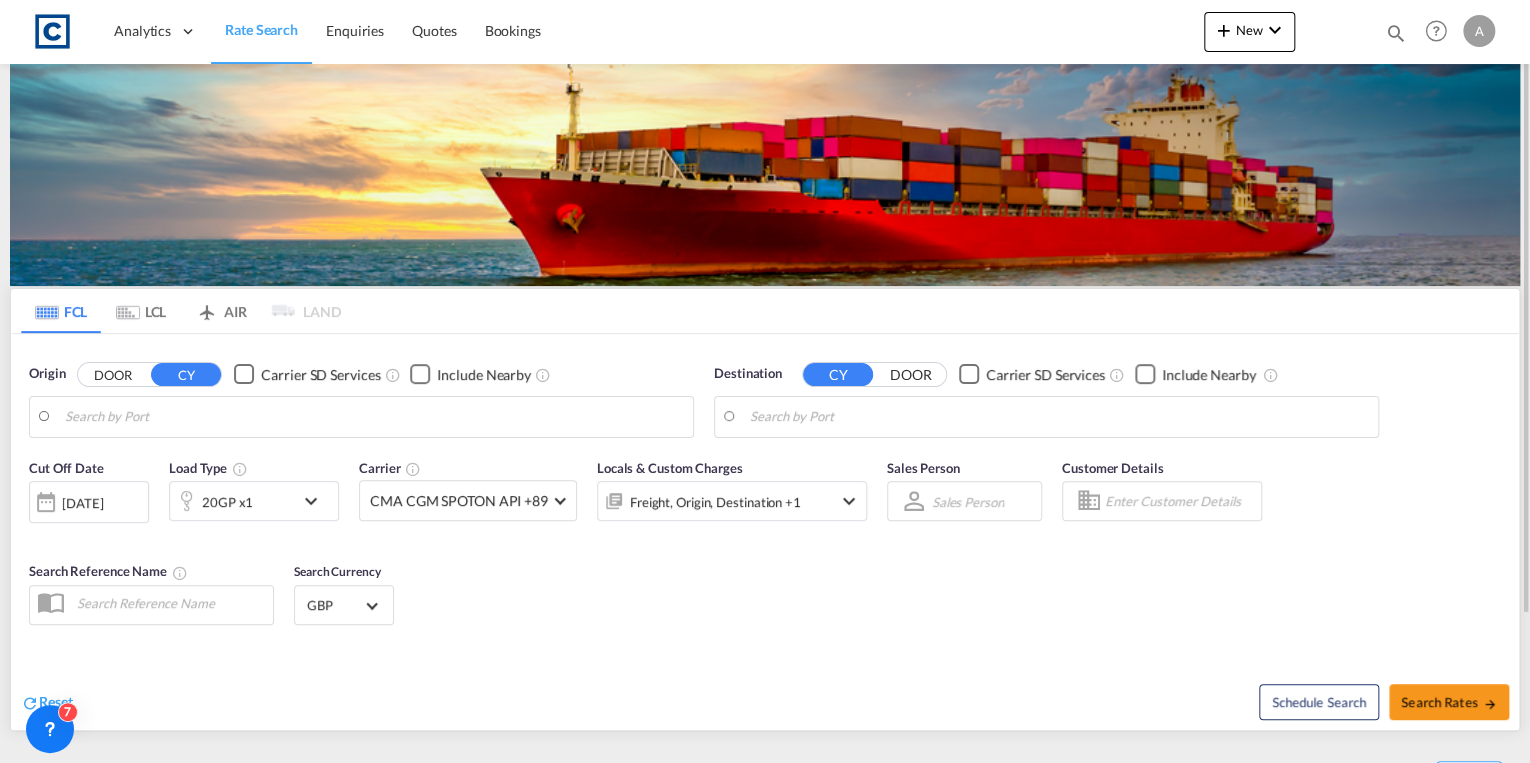 type on "GB-BB9, Pendle" 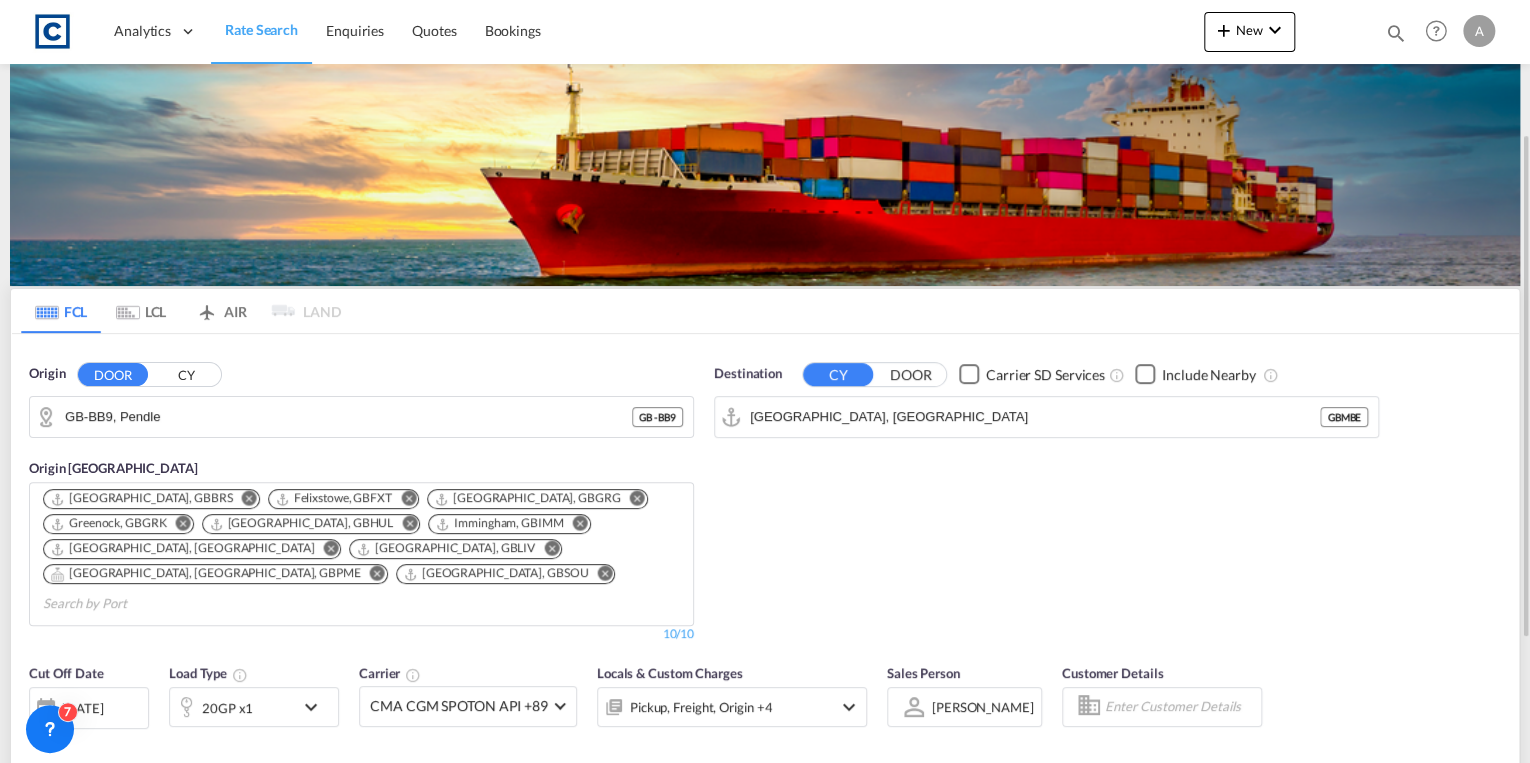 scroll, scrollTop: 240, scrollLeft: 0, axis: vertical 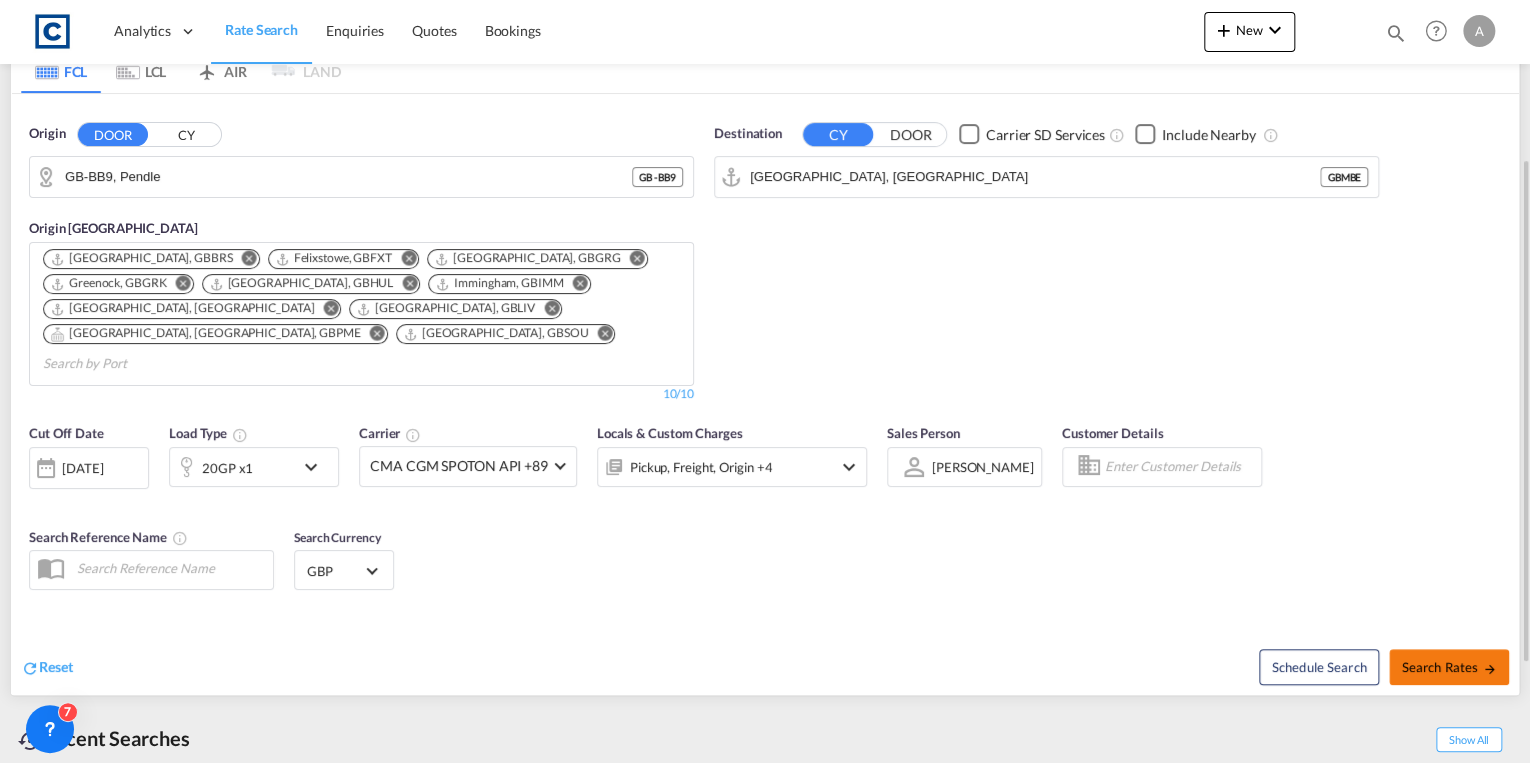 click on "Search Rates" at bounding box center [1449, 667] 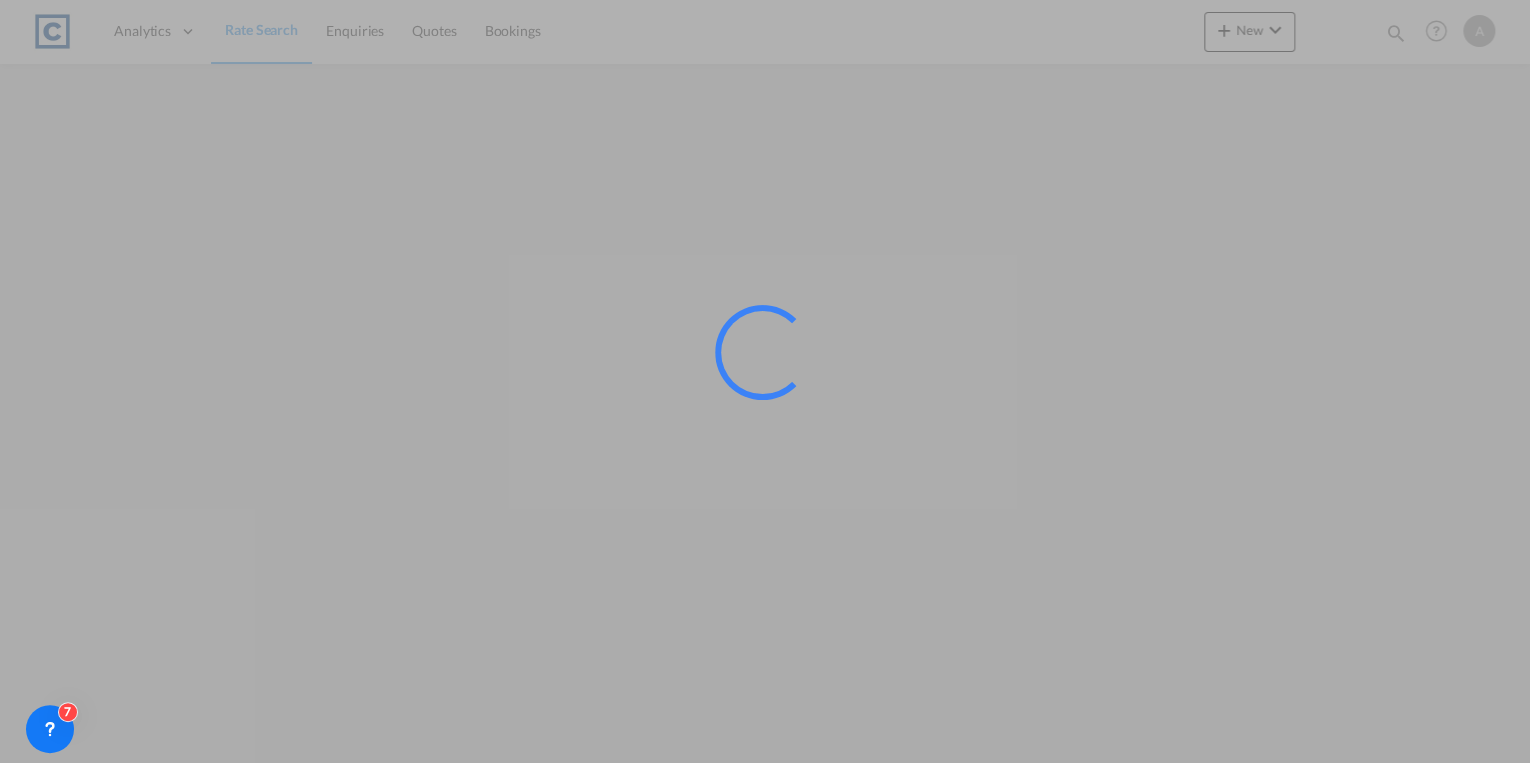 scroll, scrollTop: 0, scrollLeft: 0, axis: both 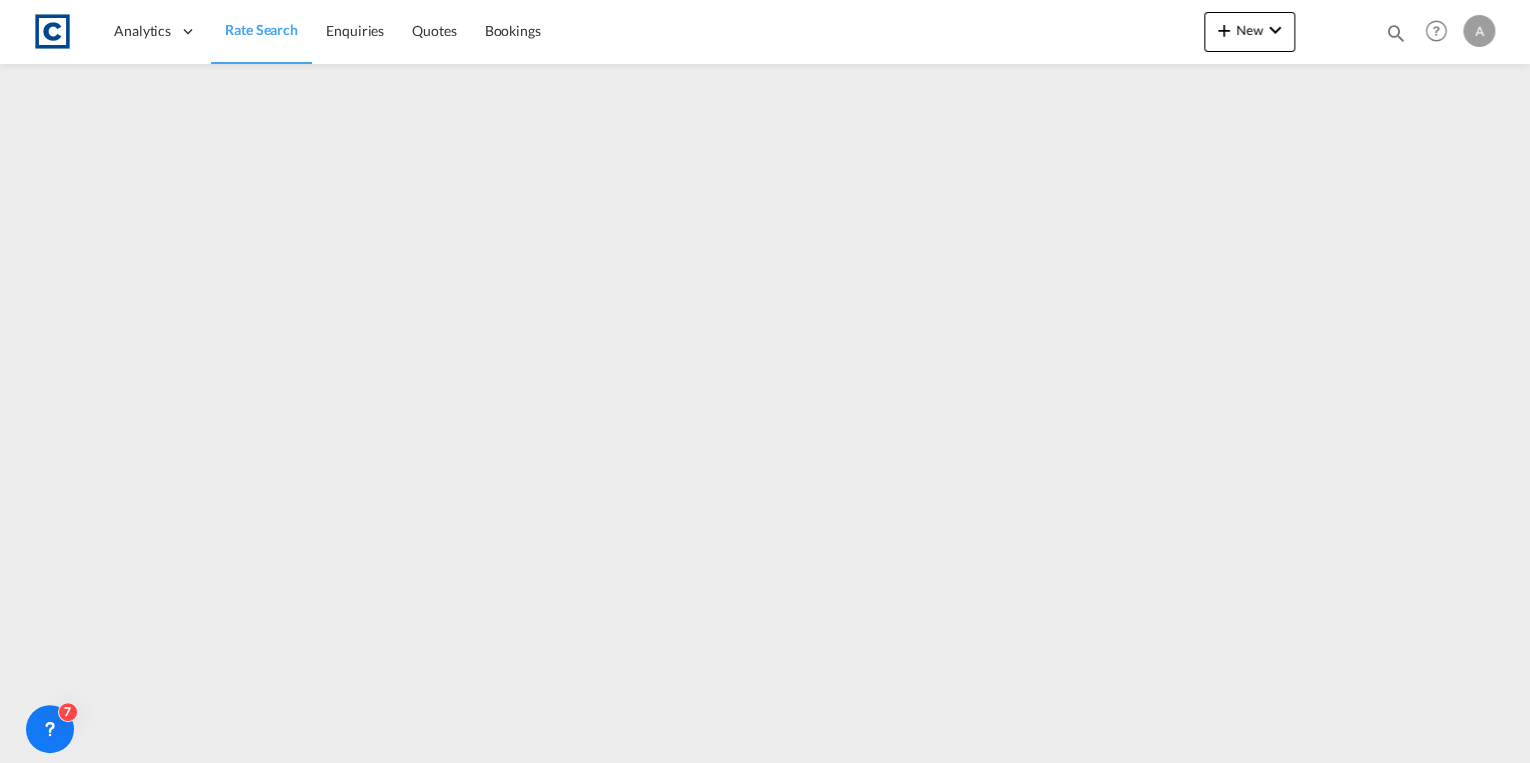 click on "Rate Search" at bounding box center [261, 29] 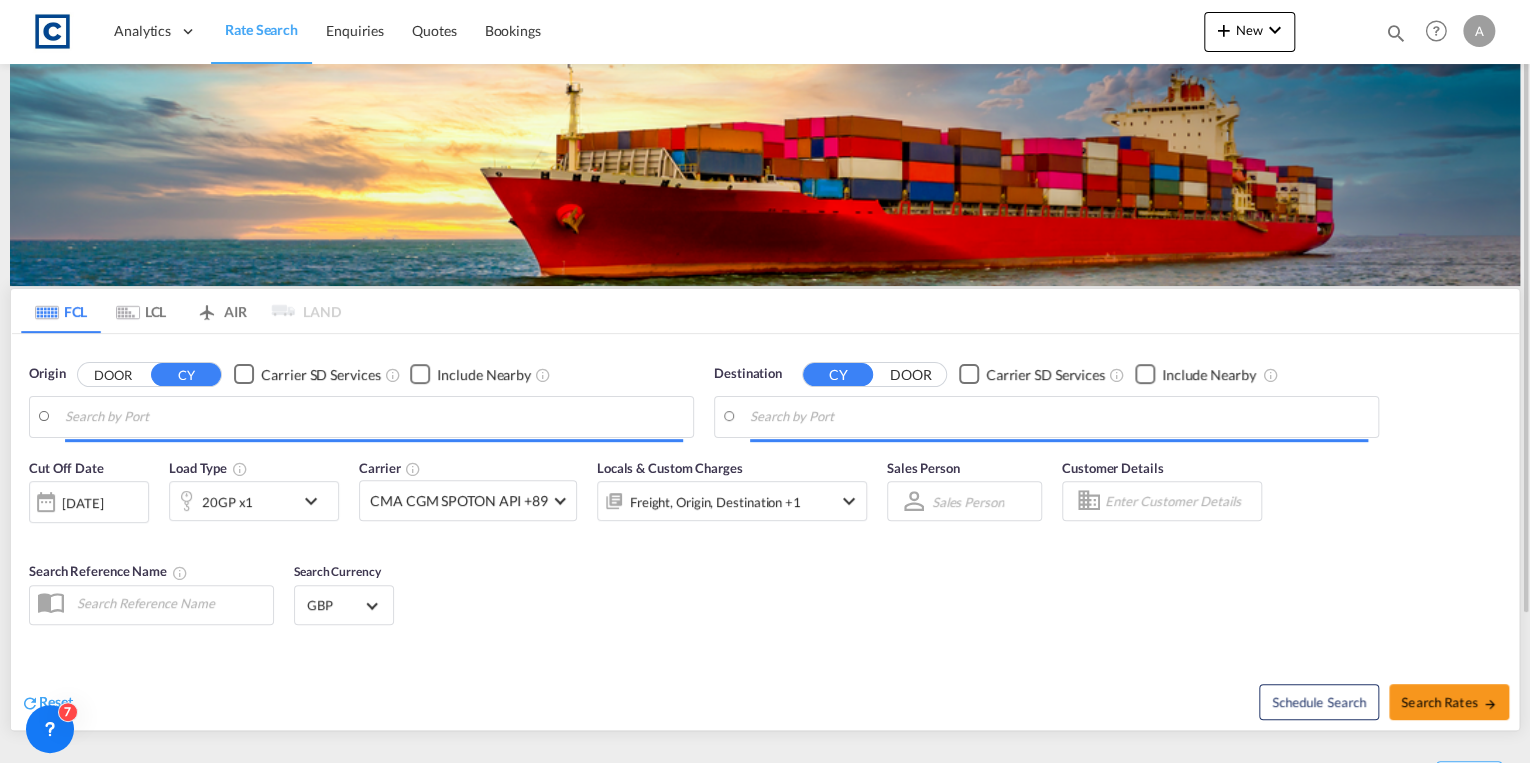 type on "GB-BB9, Pendle" 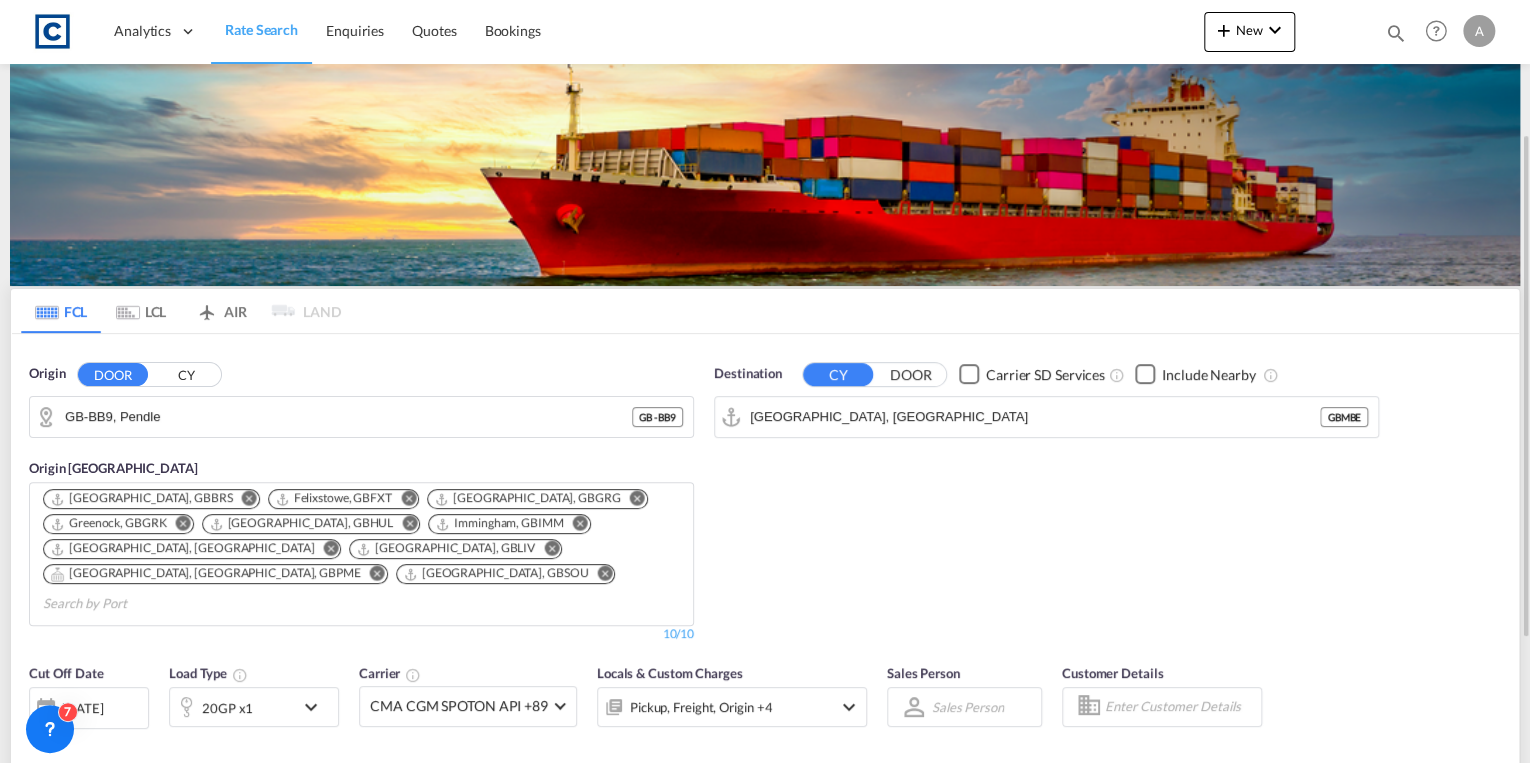 scroll, scrollTop: 80, scrollLeft: 0, axis: vertical 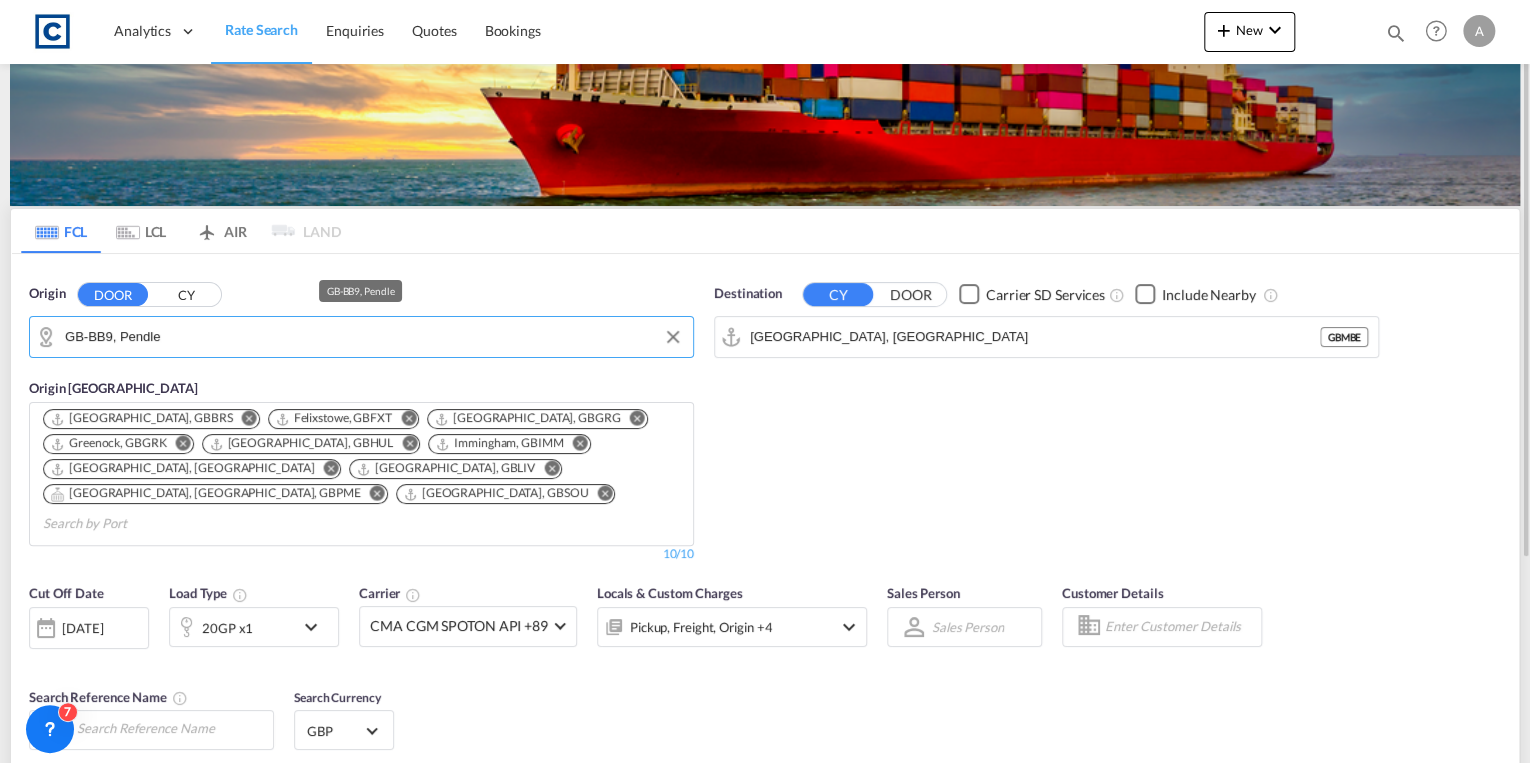 click on "GB-BB9, Pendle" at bounding box center [374, 337] 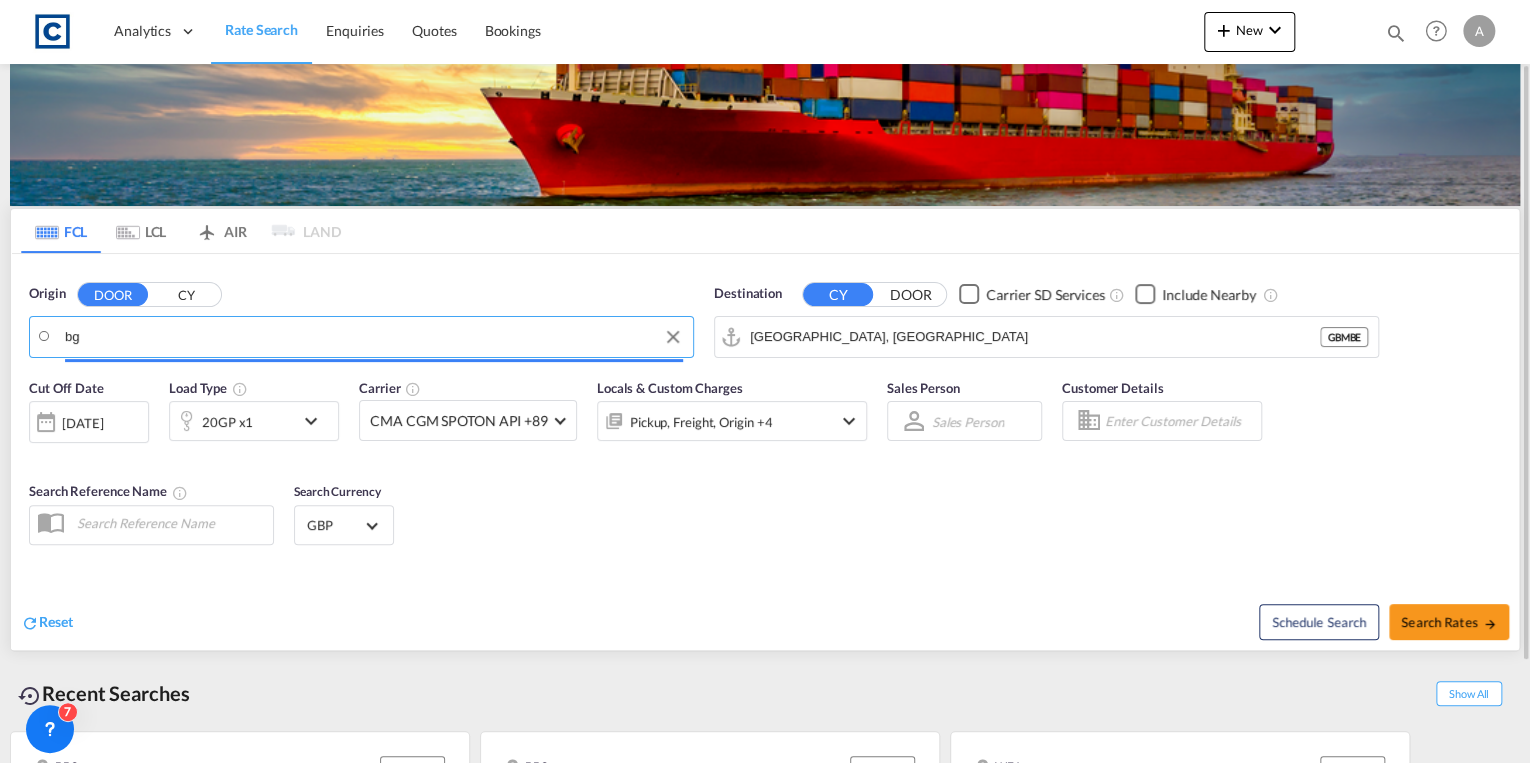 type on "b" 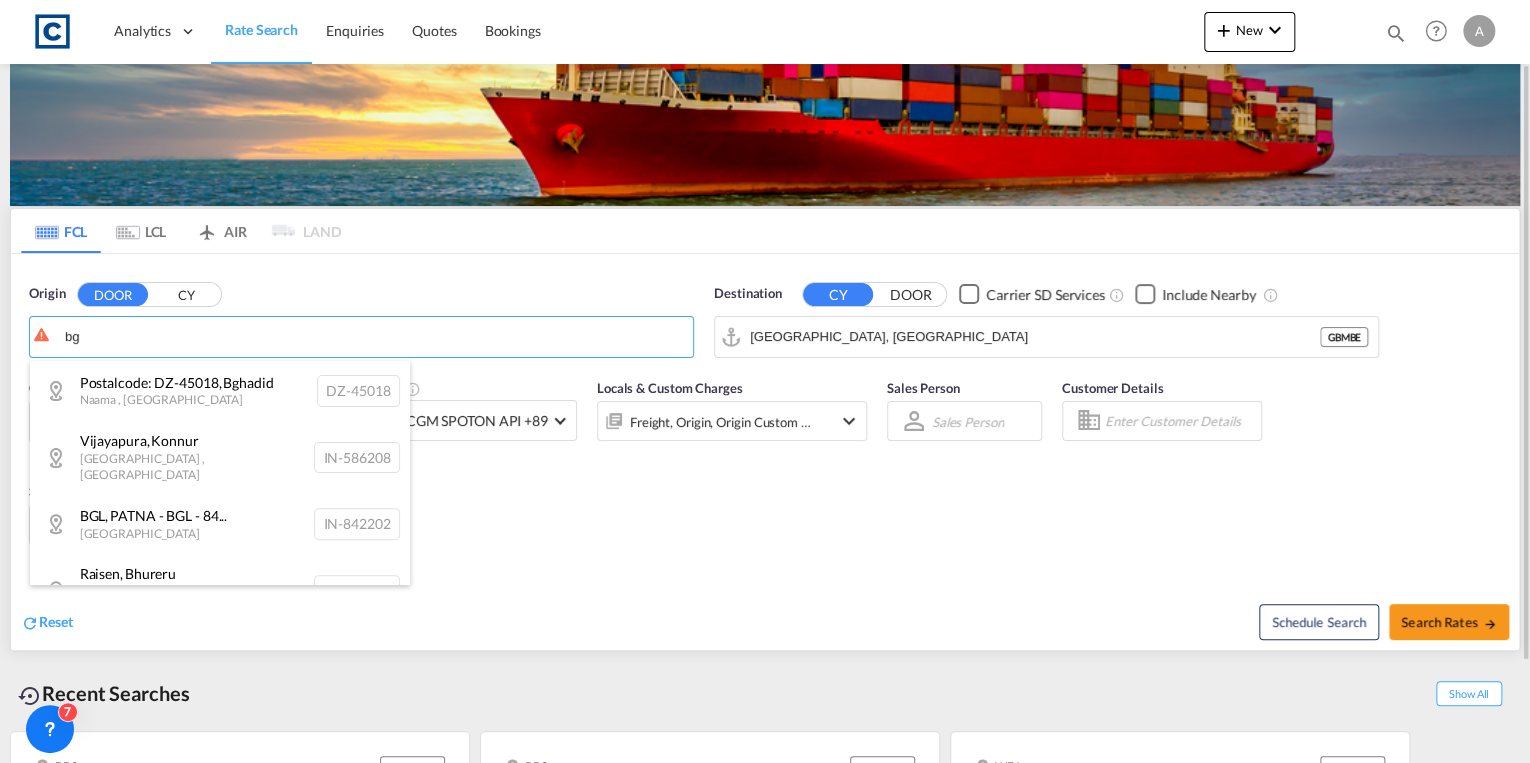 type on "b" 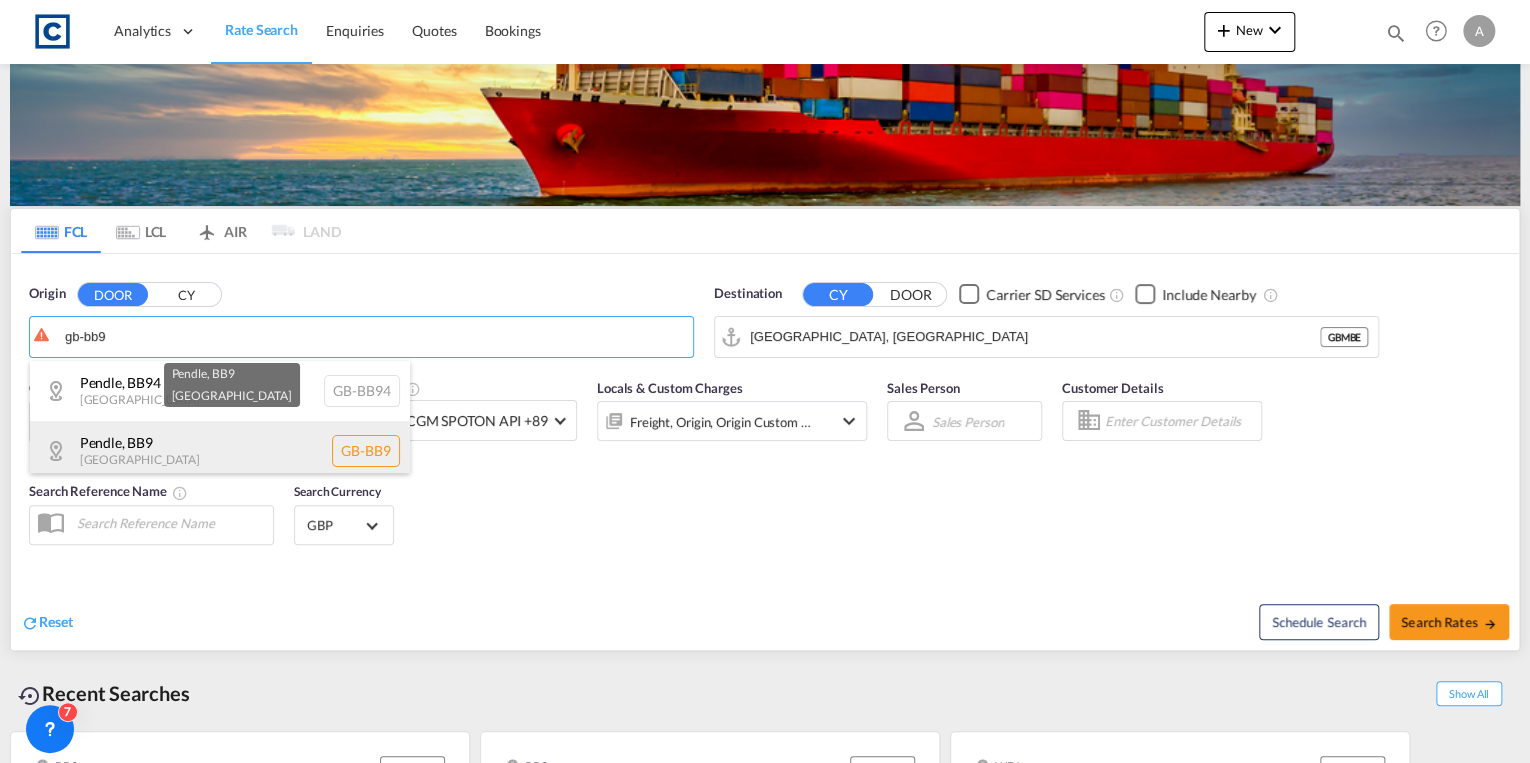 click on "Pendle ,
BB9
[GEOGRAPHIC_DATA]
[GEOGRAPHIC_DATA]-BB9" at bounding box center (220, 451) 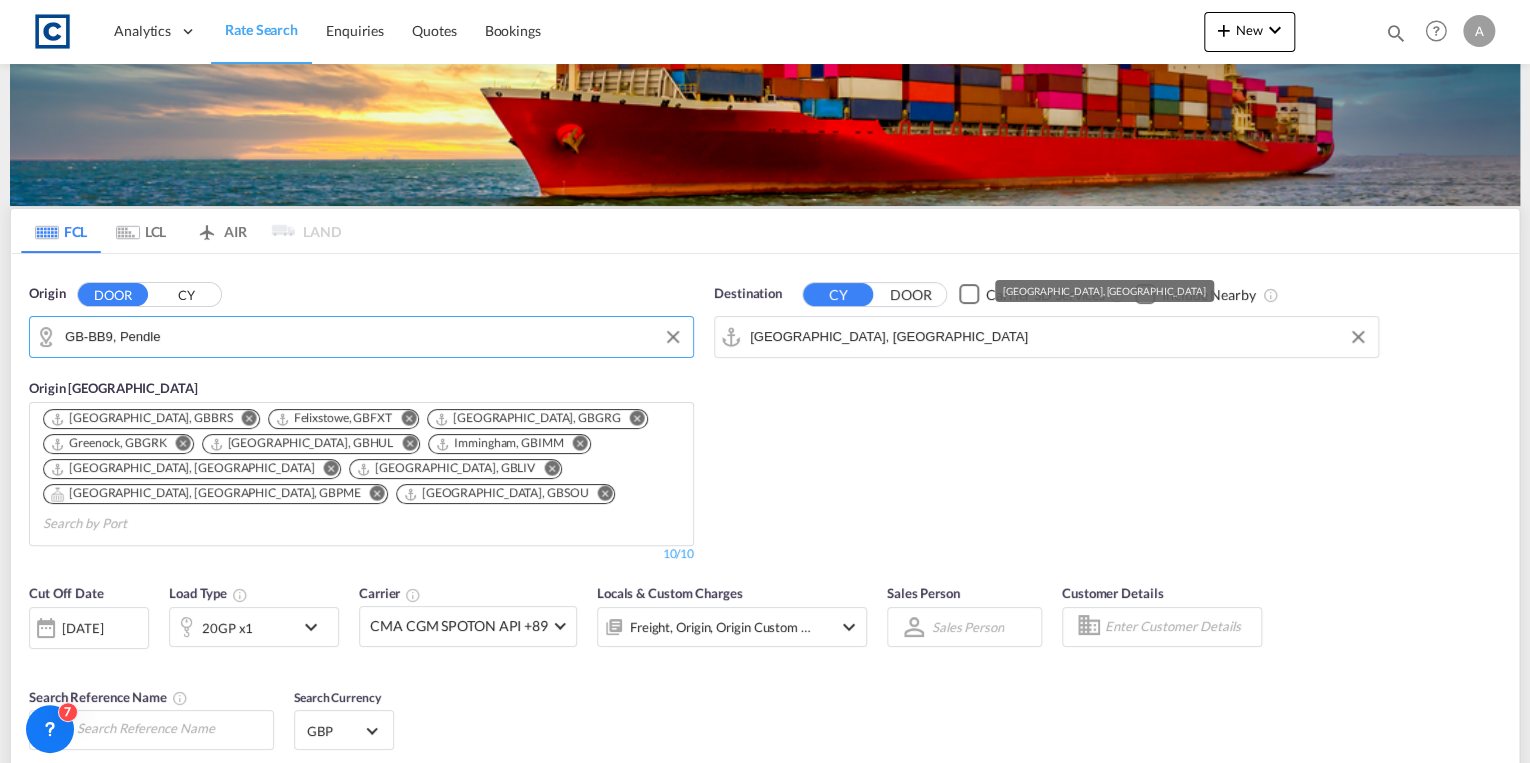 click on "[GEOGRAPHIC_DATA], [GEOGRAPHIC_DATA]" at bounding box center [1059, 337] 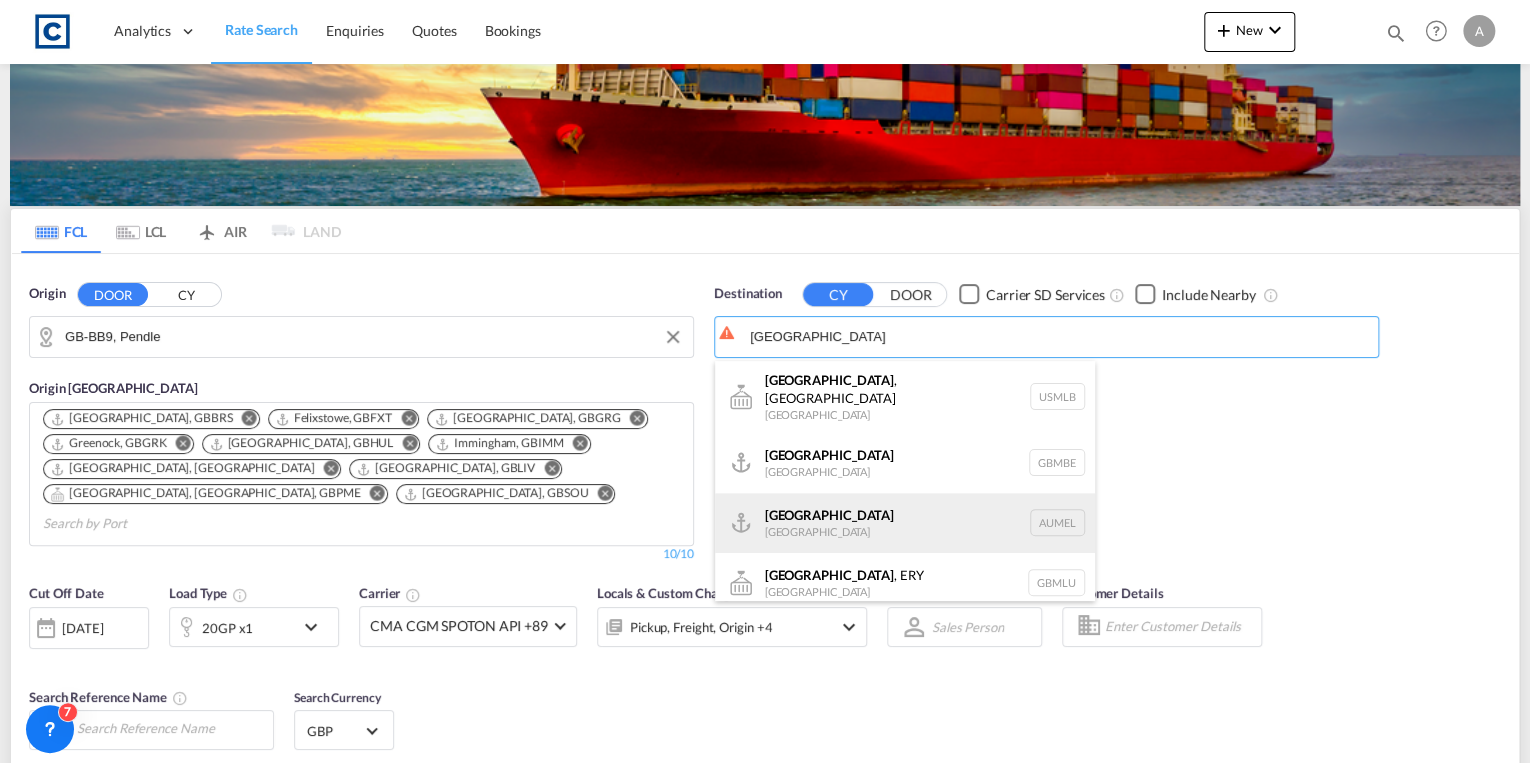 click on "[GEOGRAPHIC_DATA]
[GEOGRAPHIC_DATA]
AUMEL" at bounding box center [905, 523] 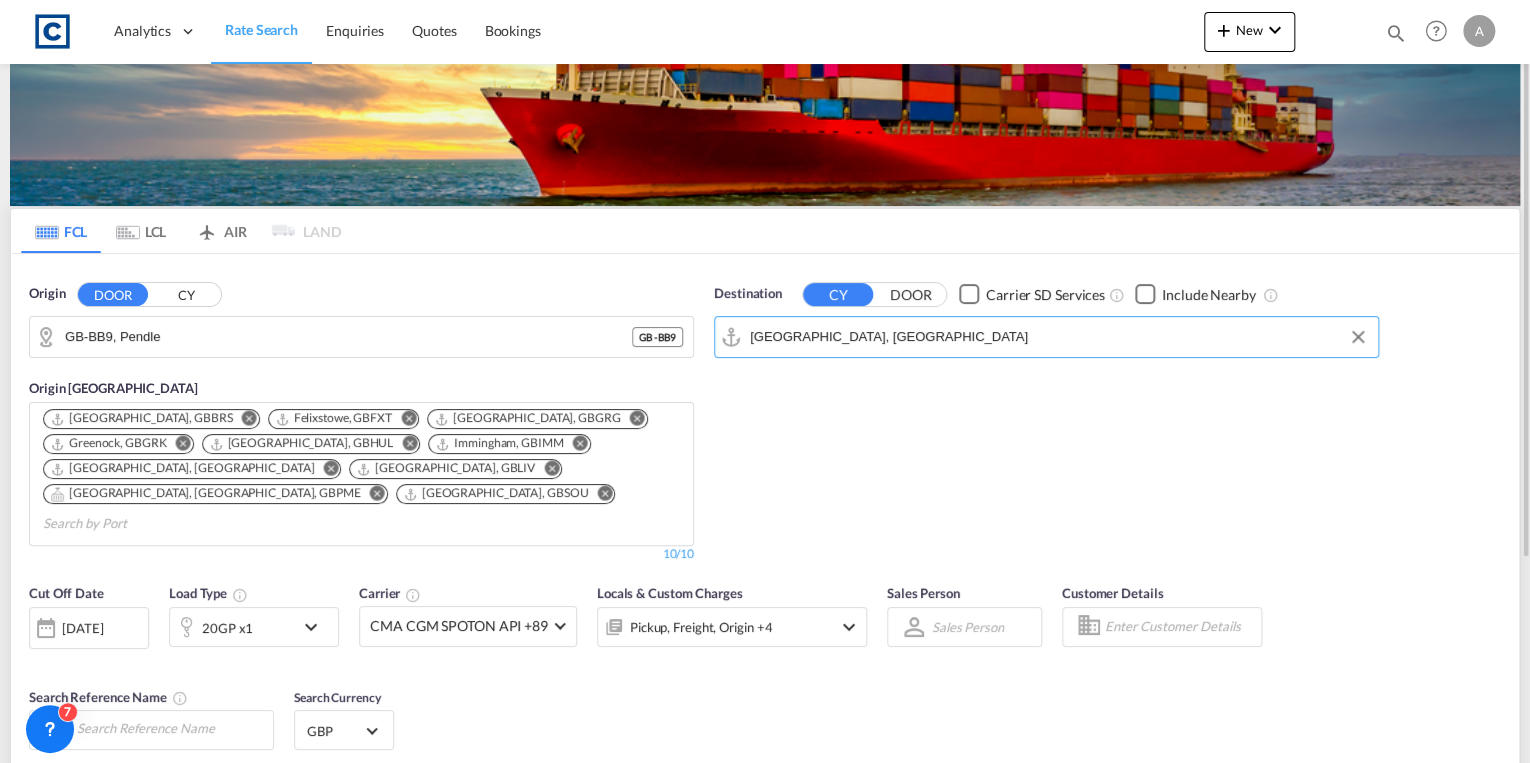 scroll, scrollTop: 320, scrollLeft: 0, axis: vertical 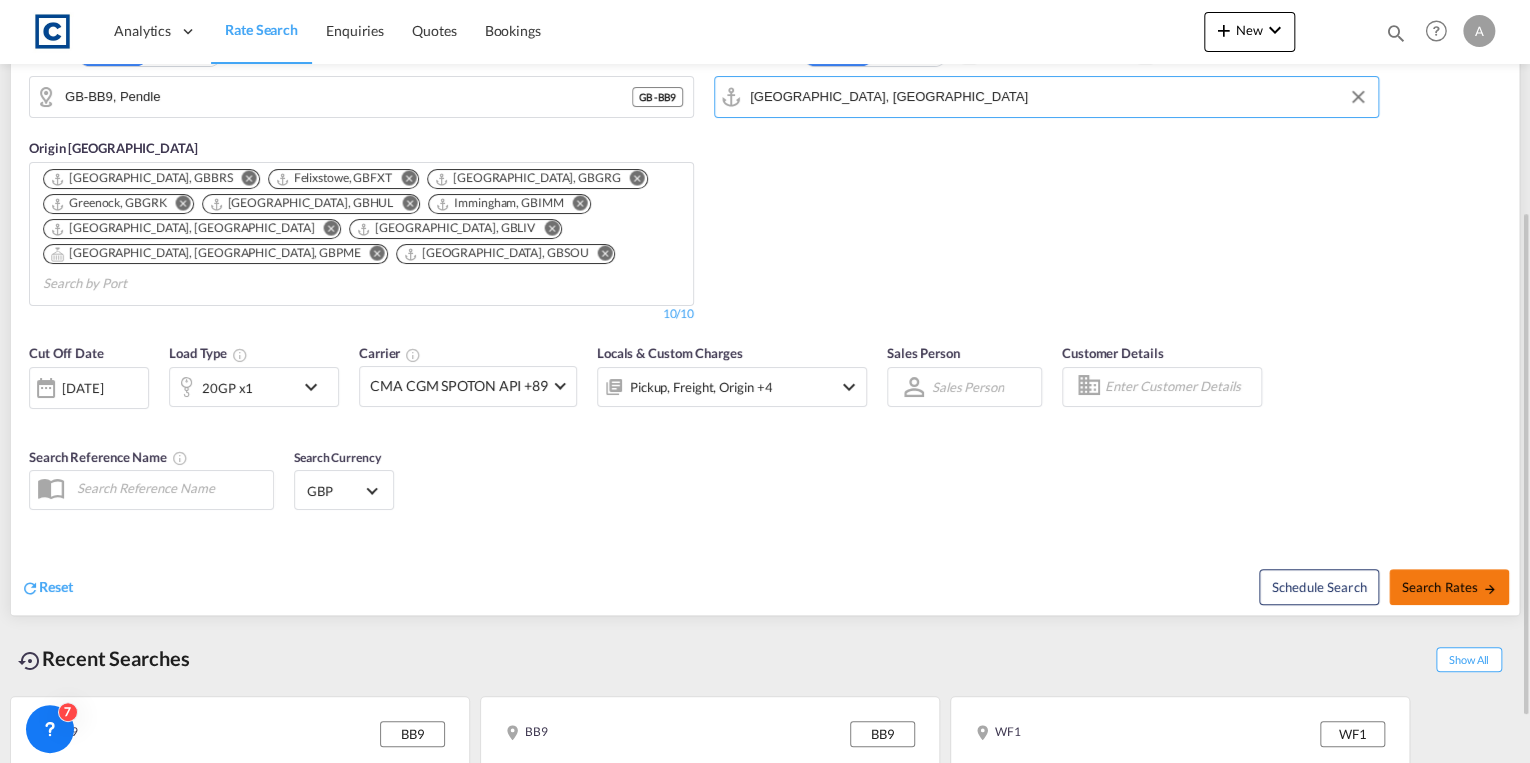 click on "Search Rates" at bounding box center (1449, 587) 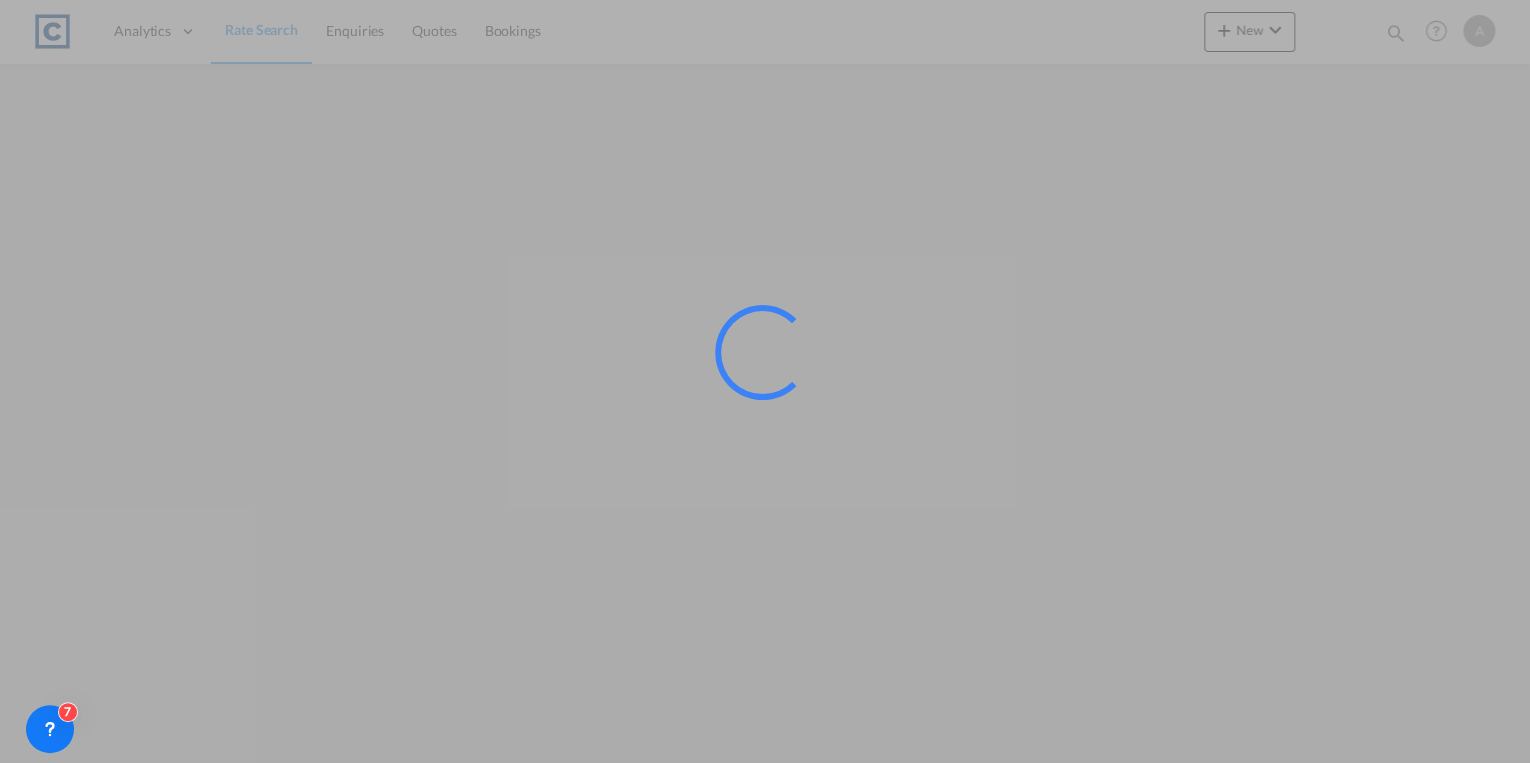 scroll, scrollTop: 0, scrollLeft: 0, axis: both 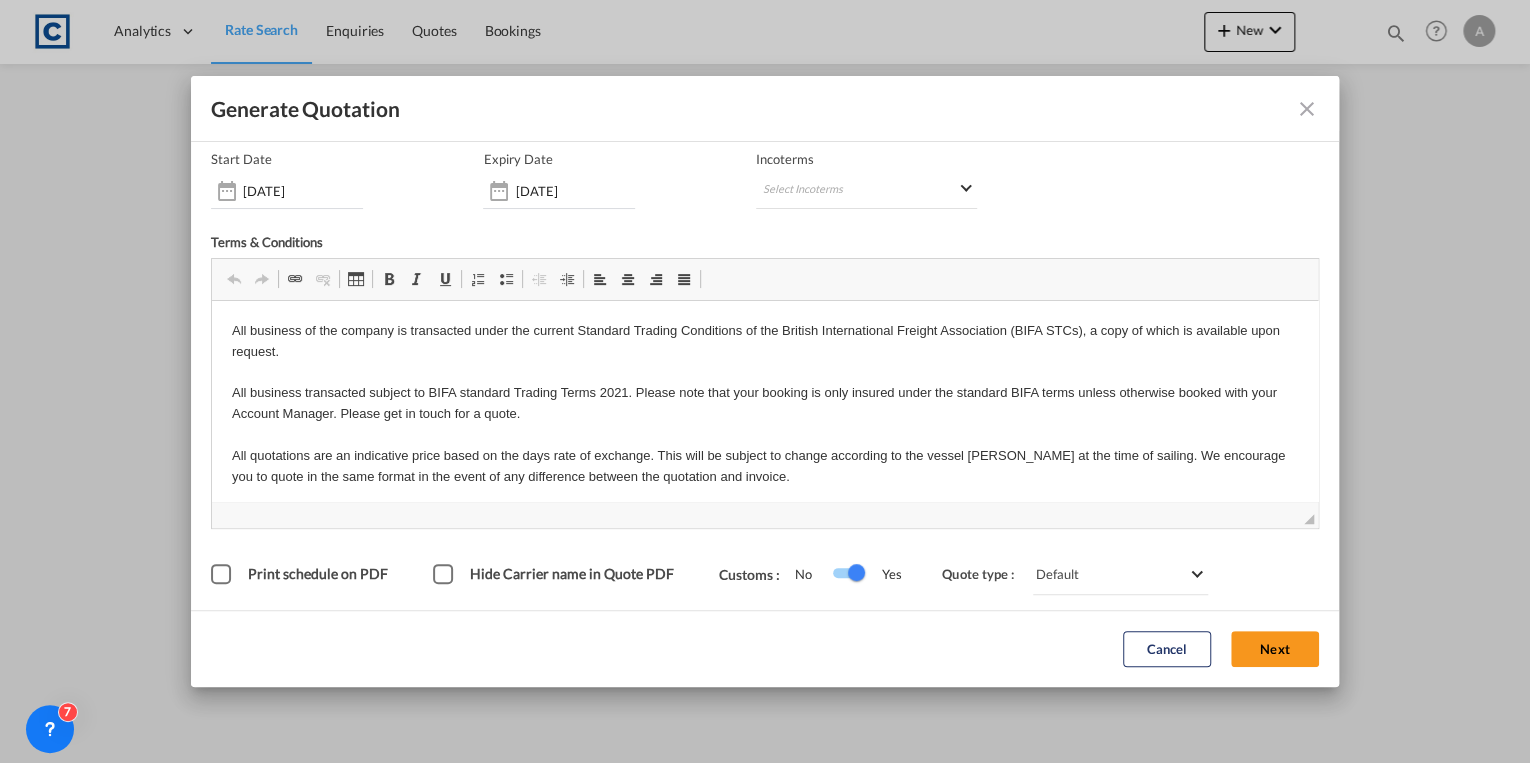 click on "Next" at bounding box center (1275, 650) 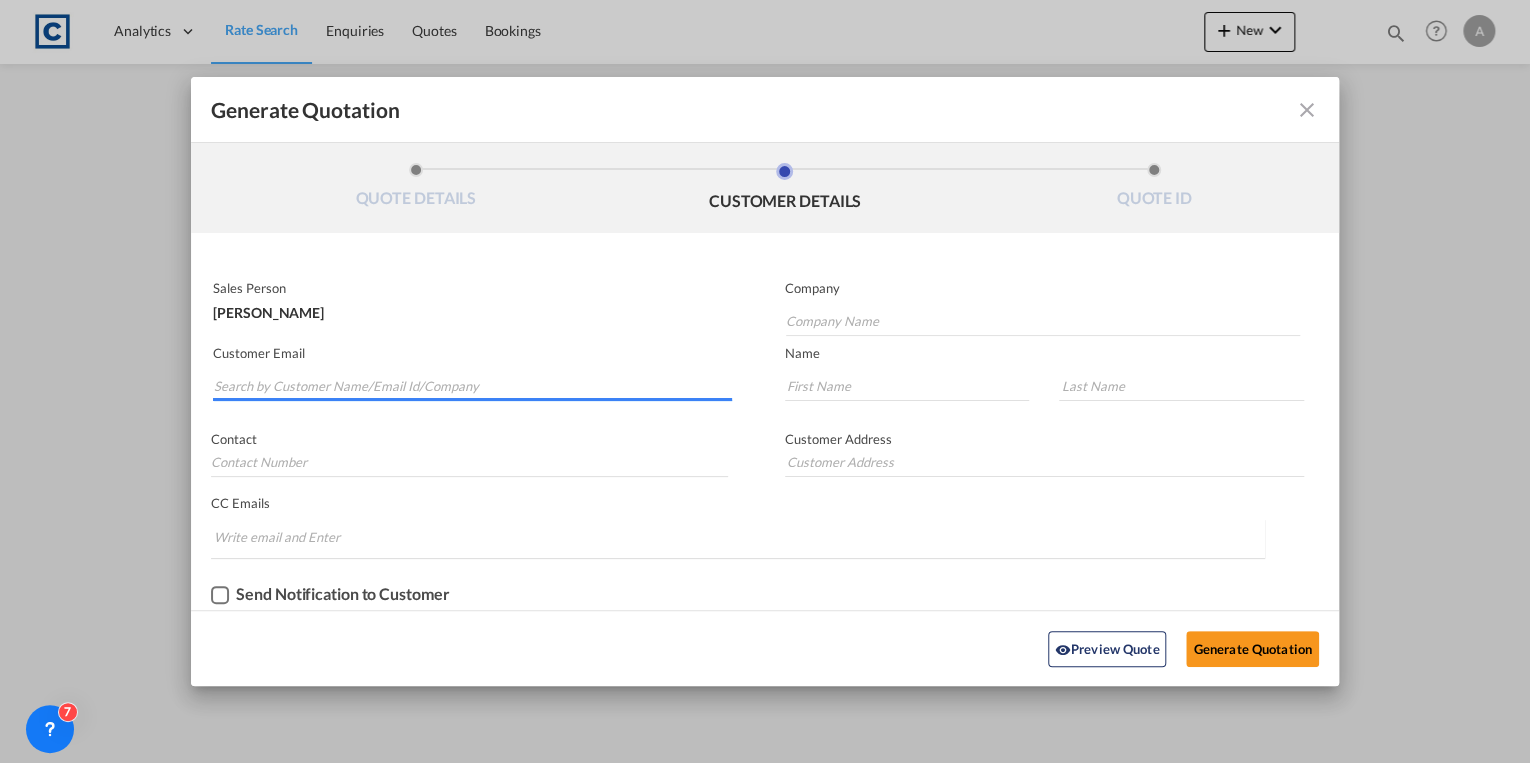 click at bounding box center [473, 386] 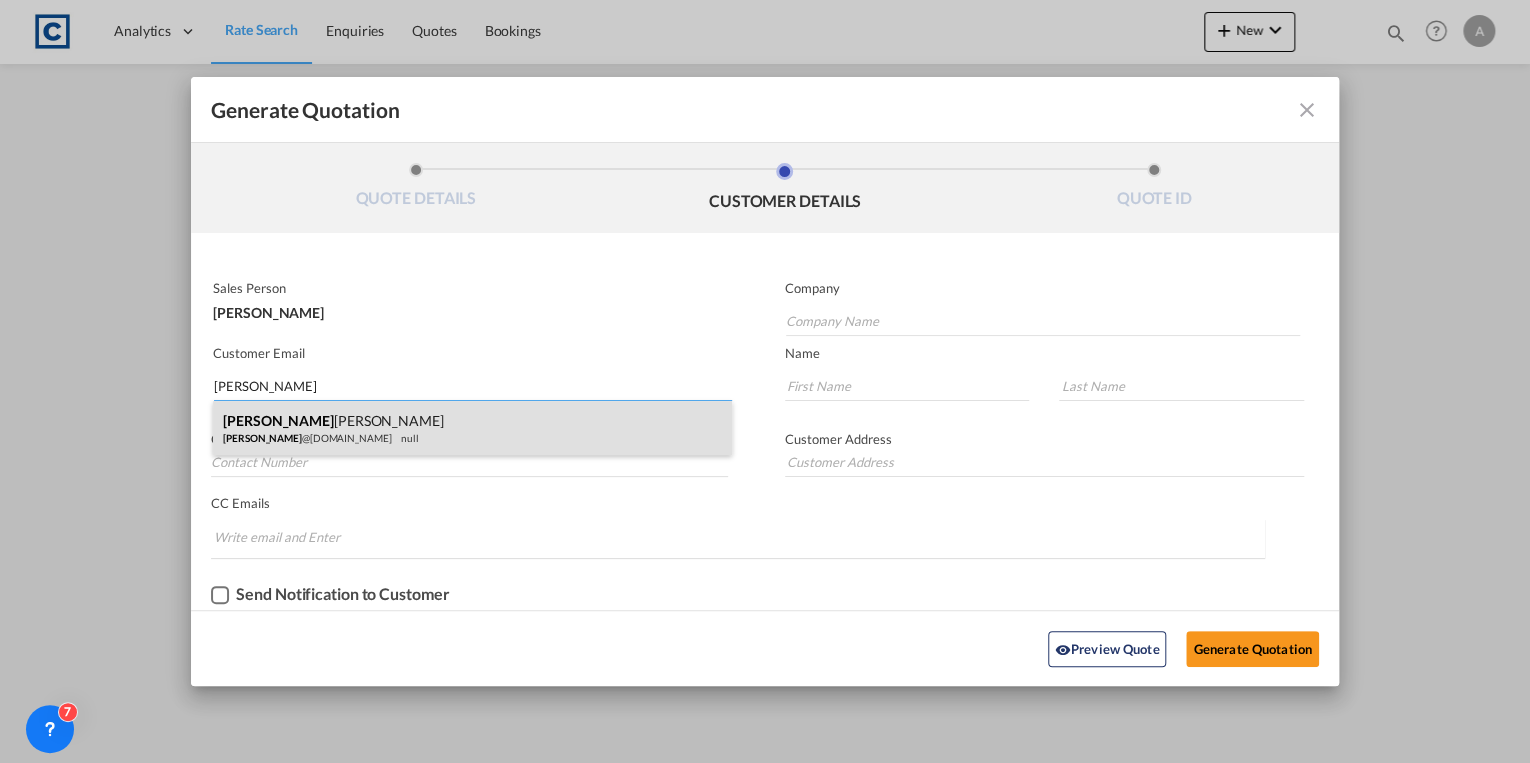 type on "[PERSON_NAME]" 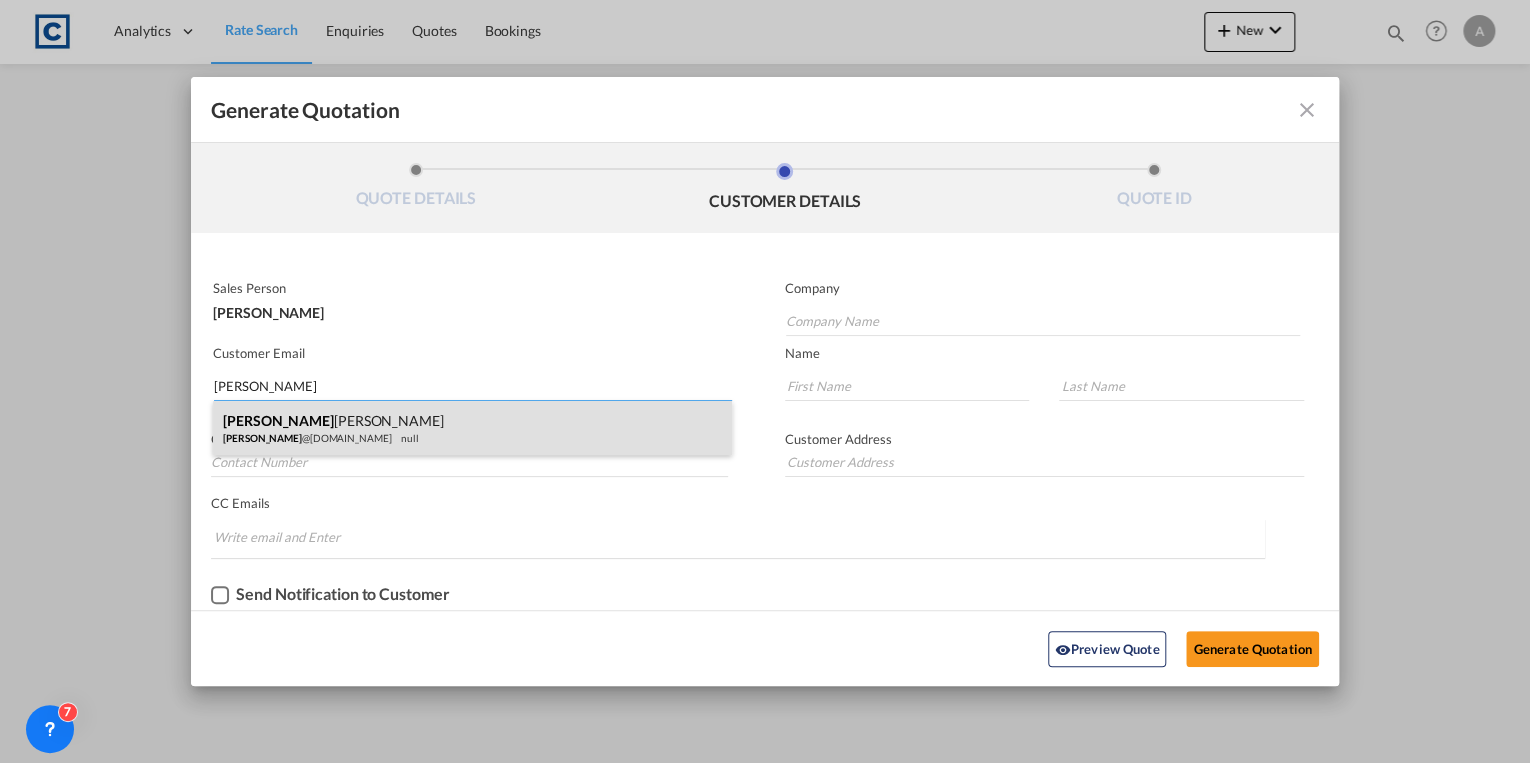 click on "[PERSON_NAME] [PERSON_NAME] @[DOMAIN_NAME]
null" at bounding box center (472, 428) 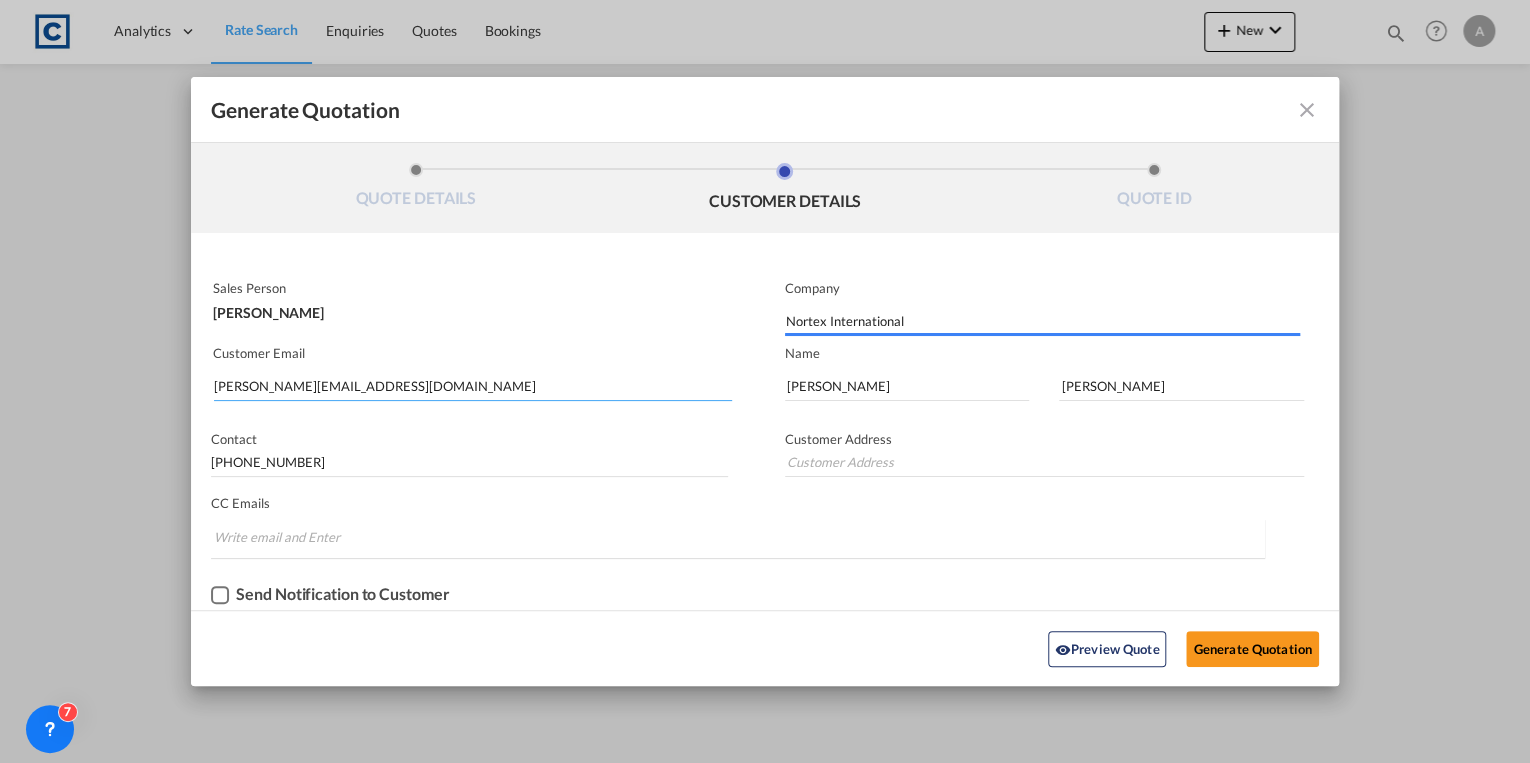 type on "Nortex International  [STREET_ADDRESS][PERSON_NAME]" 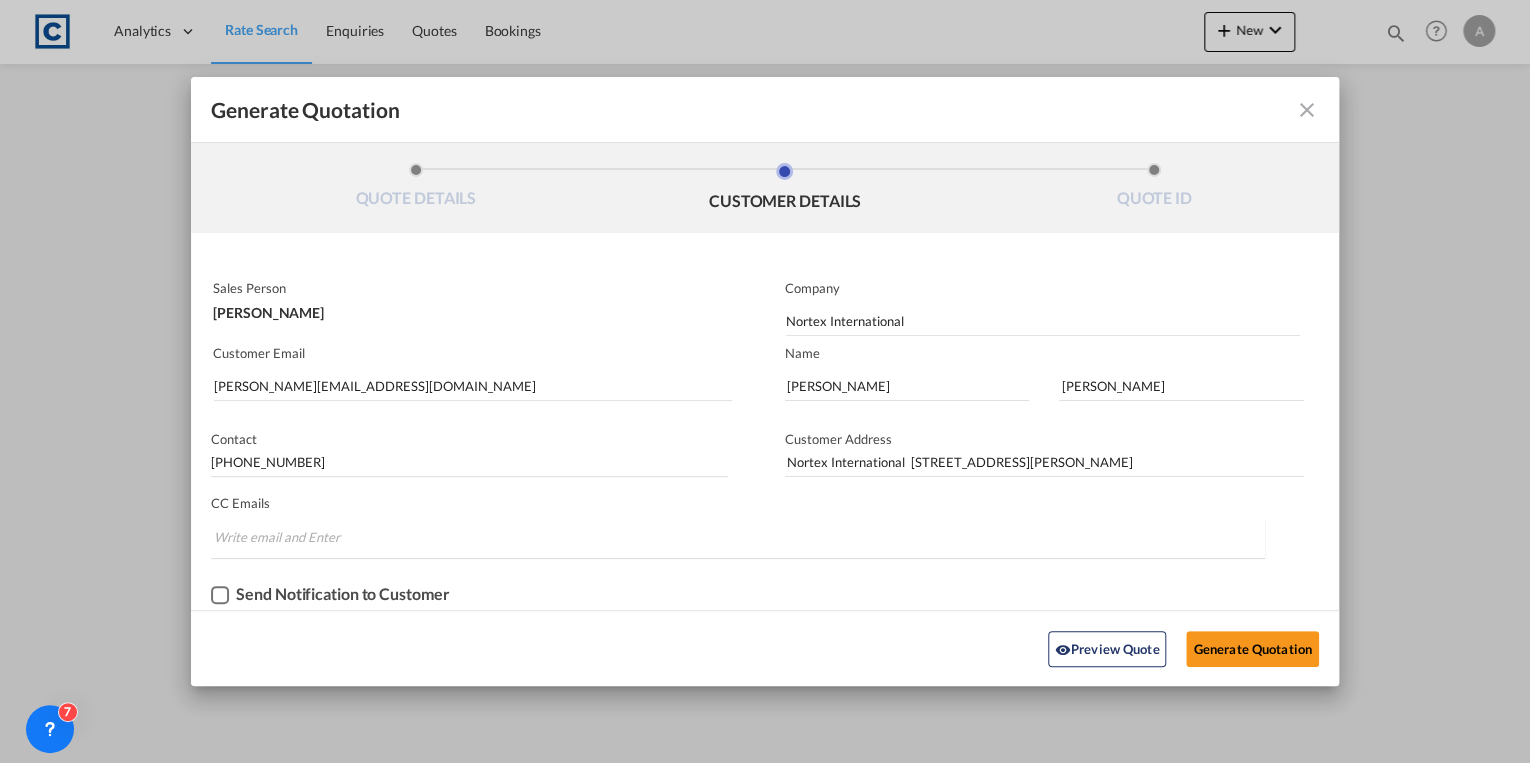 click at bounding box center (220, 595) 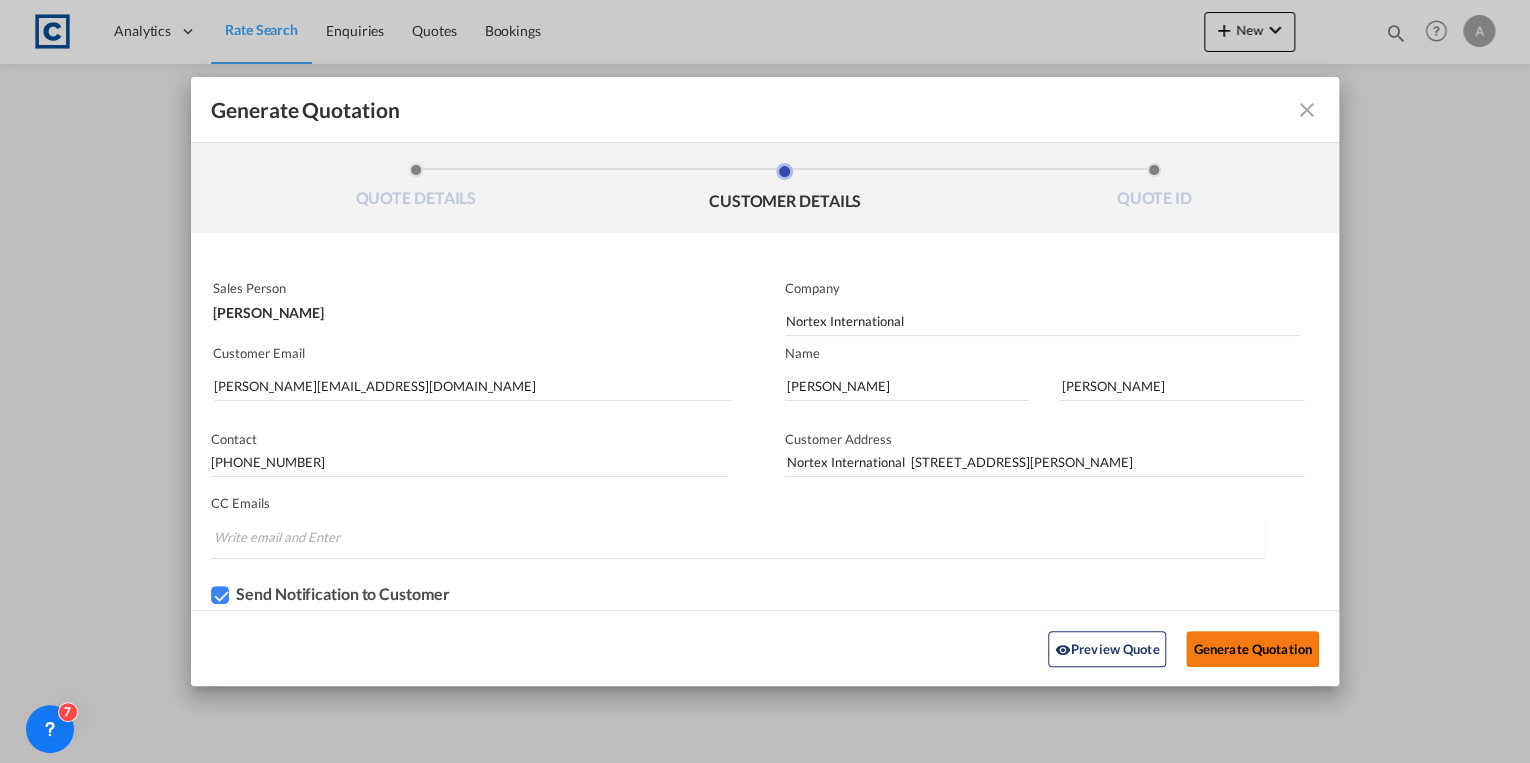 click on "Generate Quotation" at bounding box center [1252, 649] 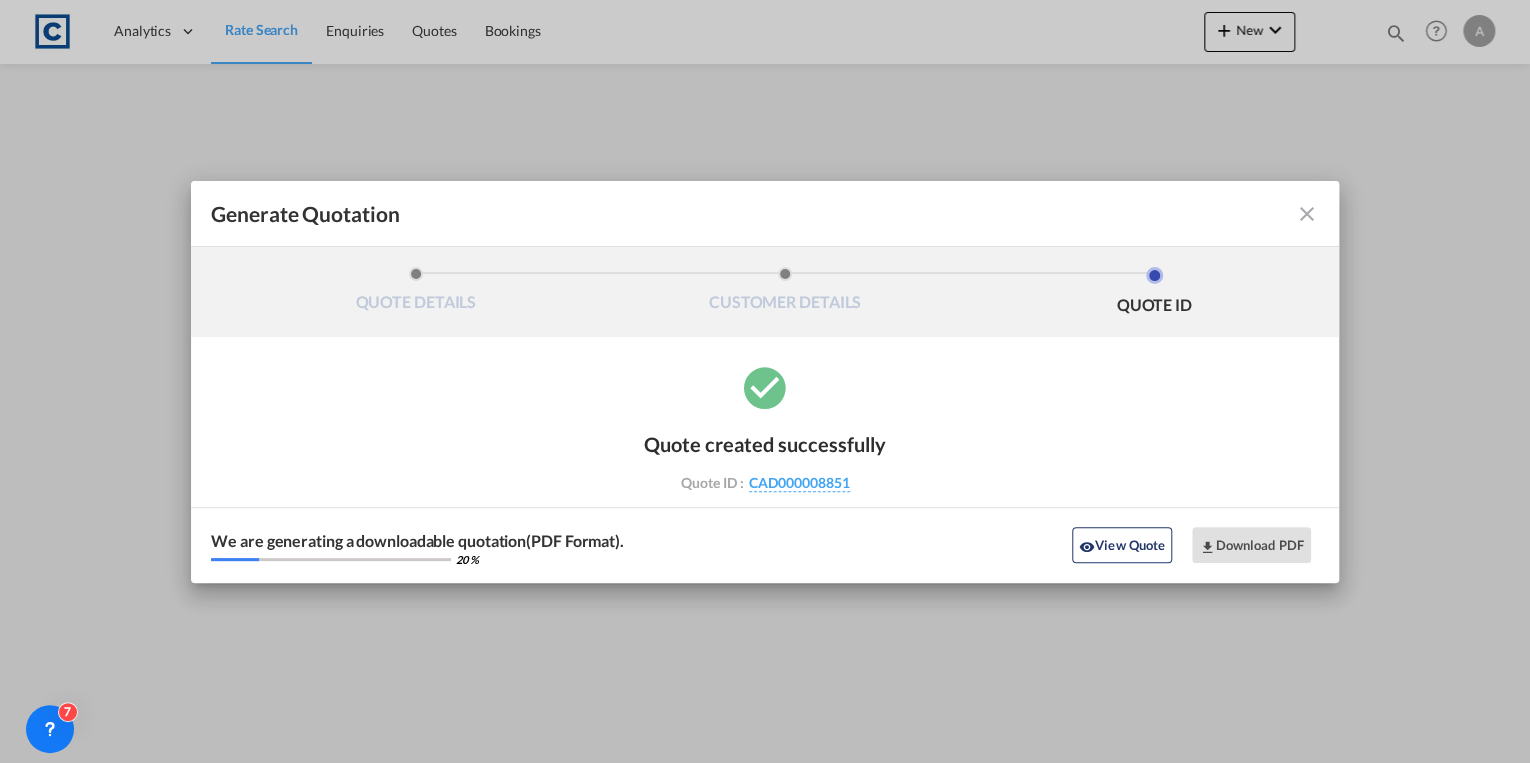 drag, startPoint x: 861, startPoint y: 480, endPoint x: 850, endPoint y: 492, distance: 16.27882 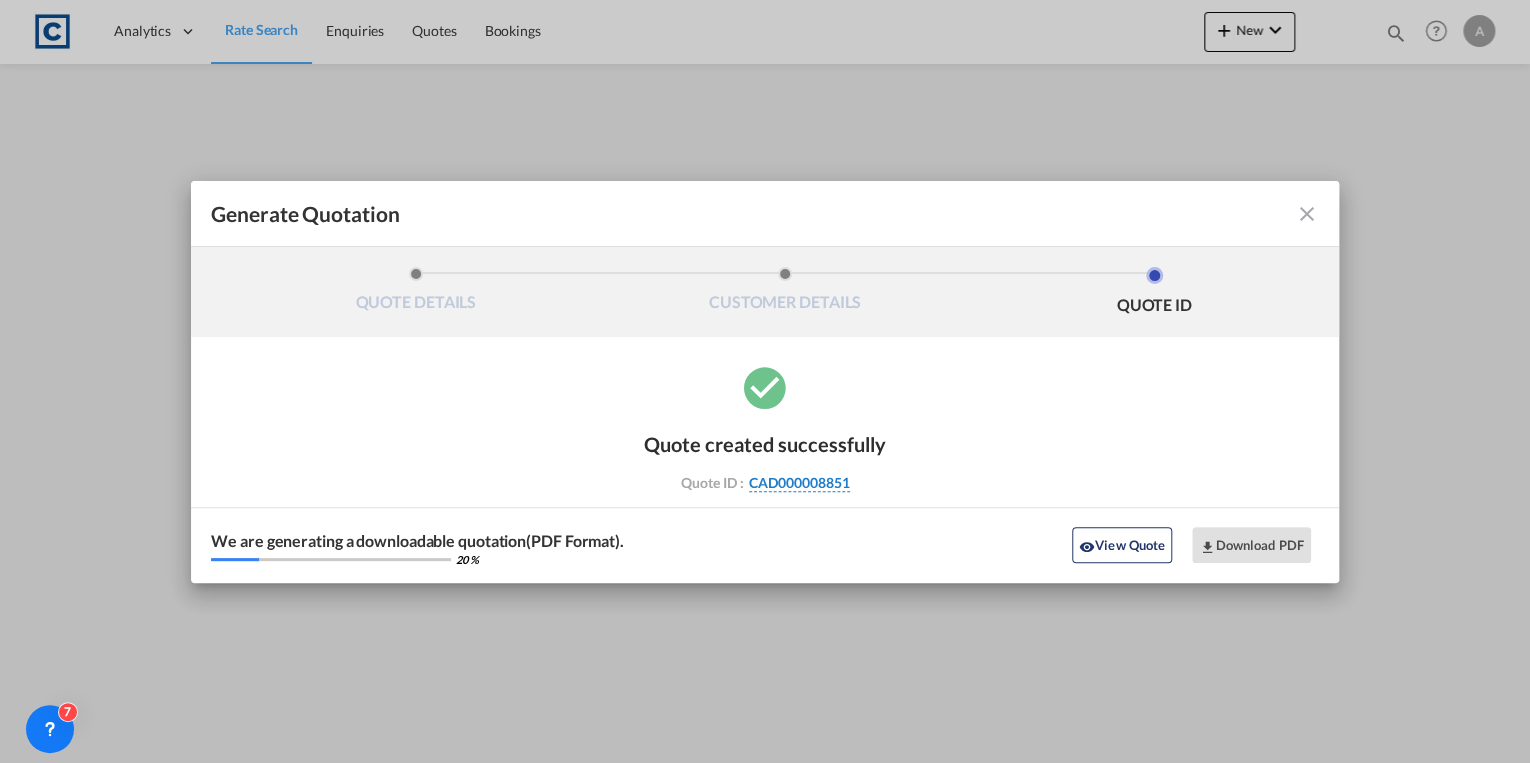 drag, startPoint x: 850, startPoint y: 492, endPoint x: 800, endPoint y: 483, distance: 50.803543 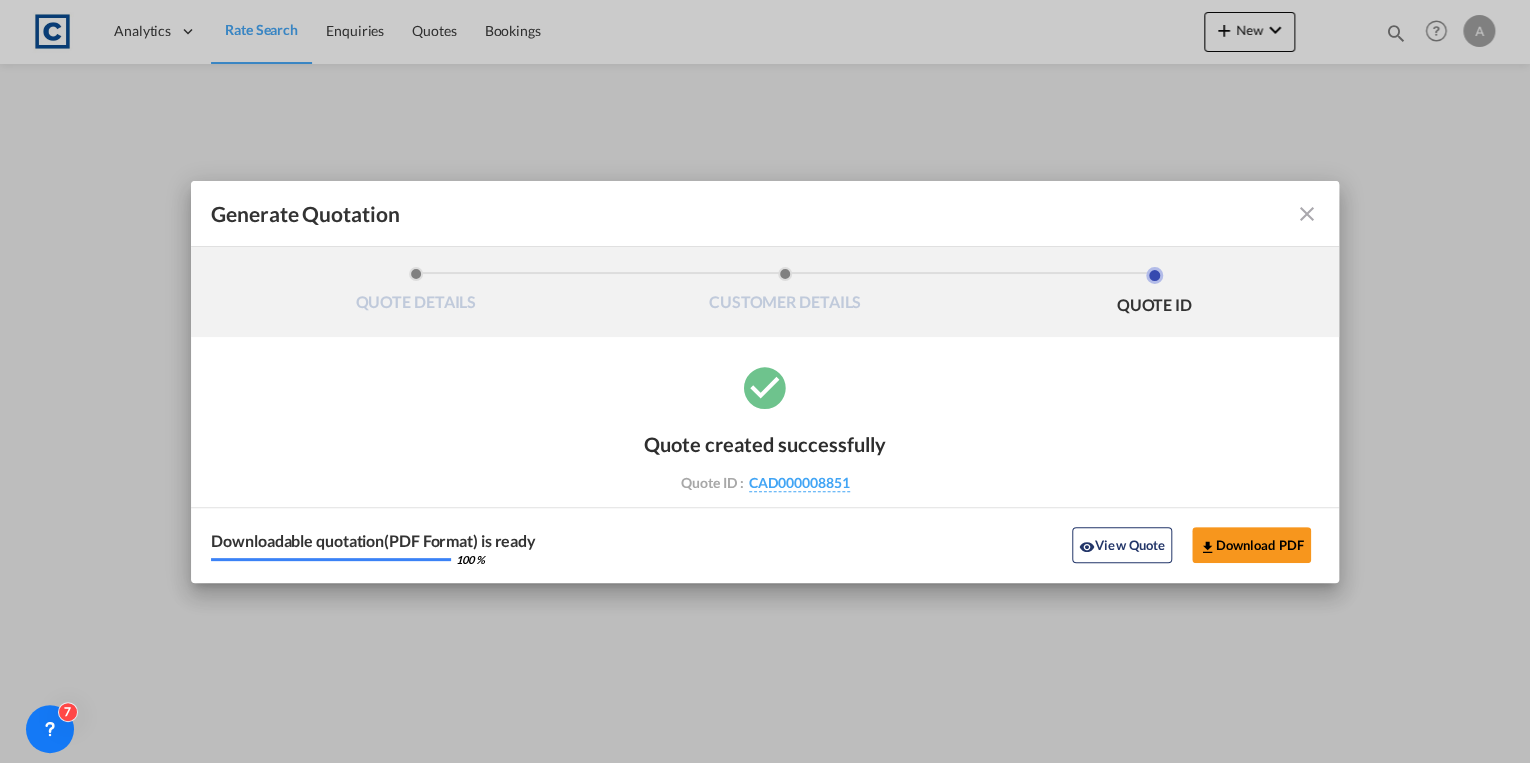 click at bounding box center (1307, 214) 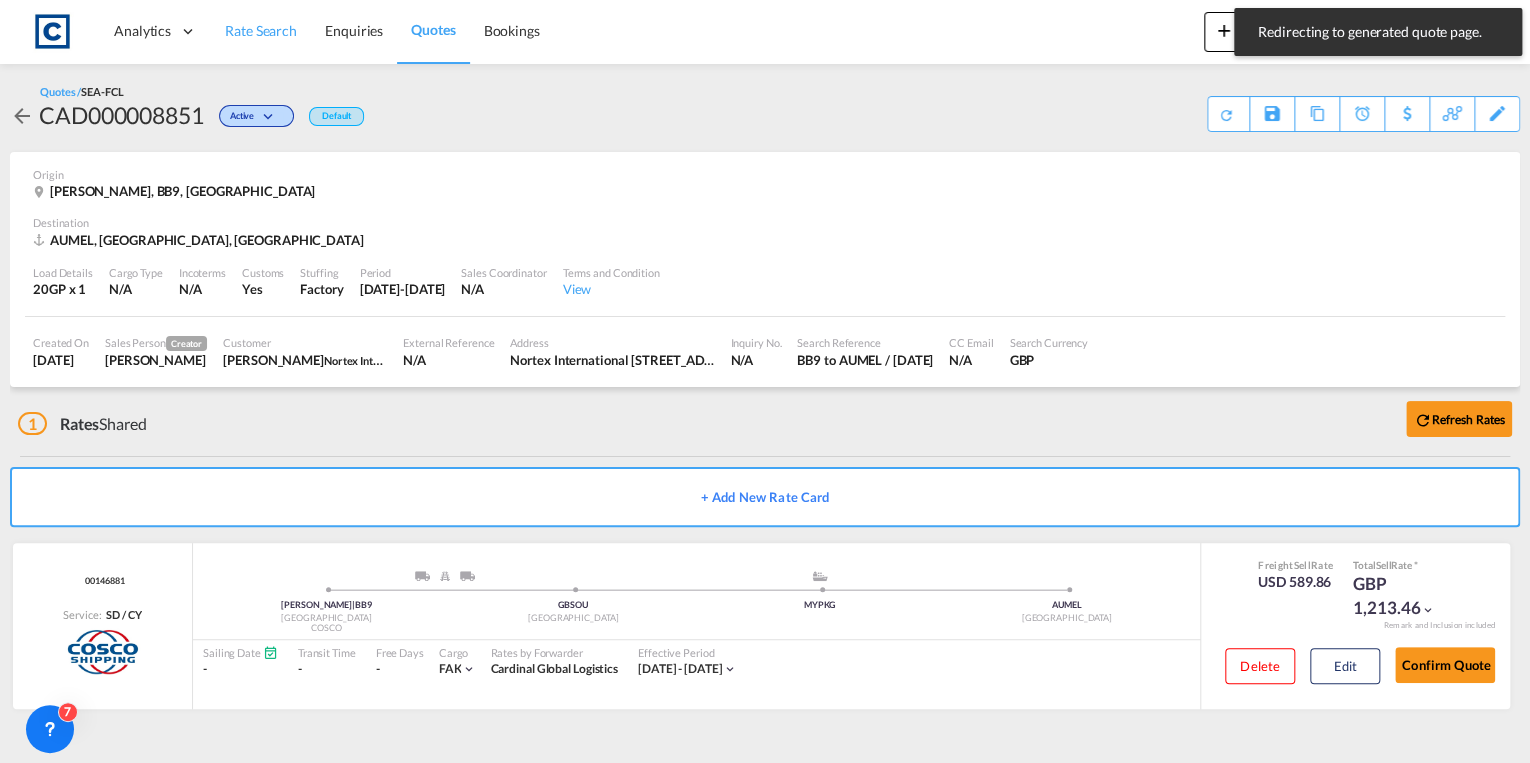 click on "Rate Search" at bounding box center [261, 30] 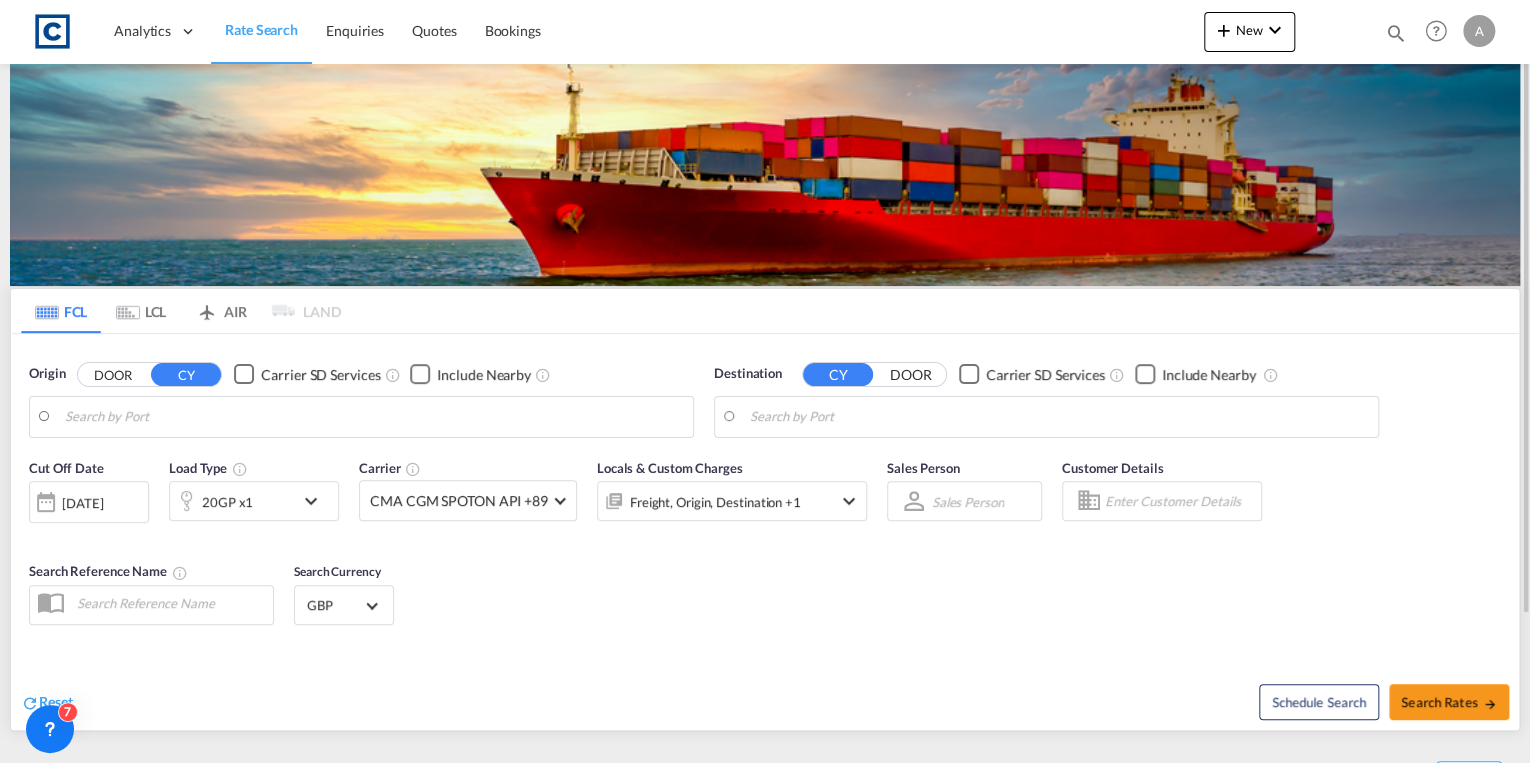 type on "GB-BB9, Pendle" 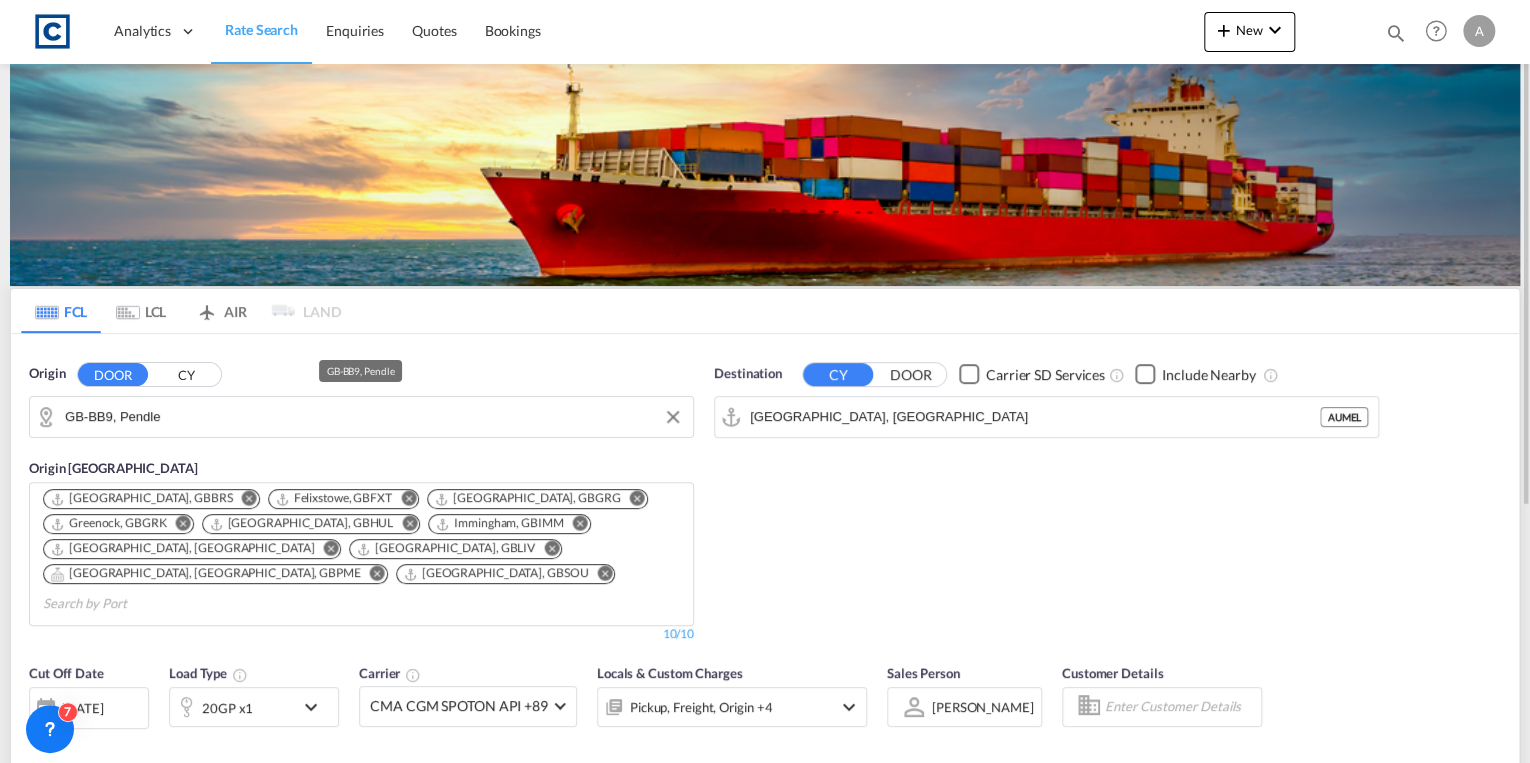 click on "GB-BB9, Pendle" at bounding box center (374, 417) 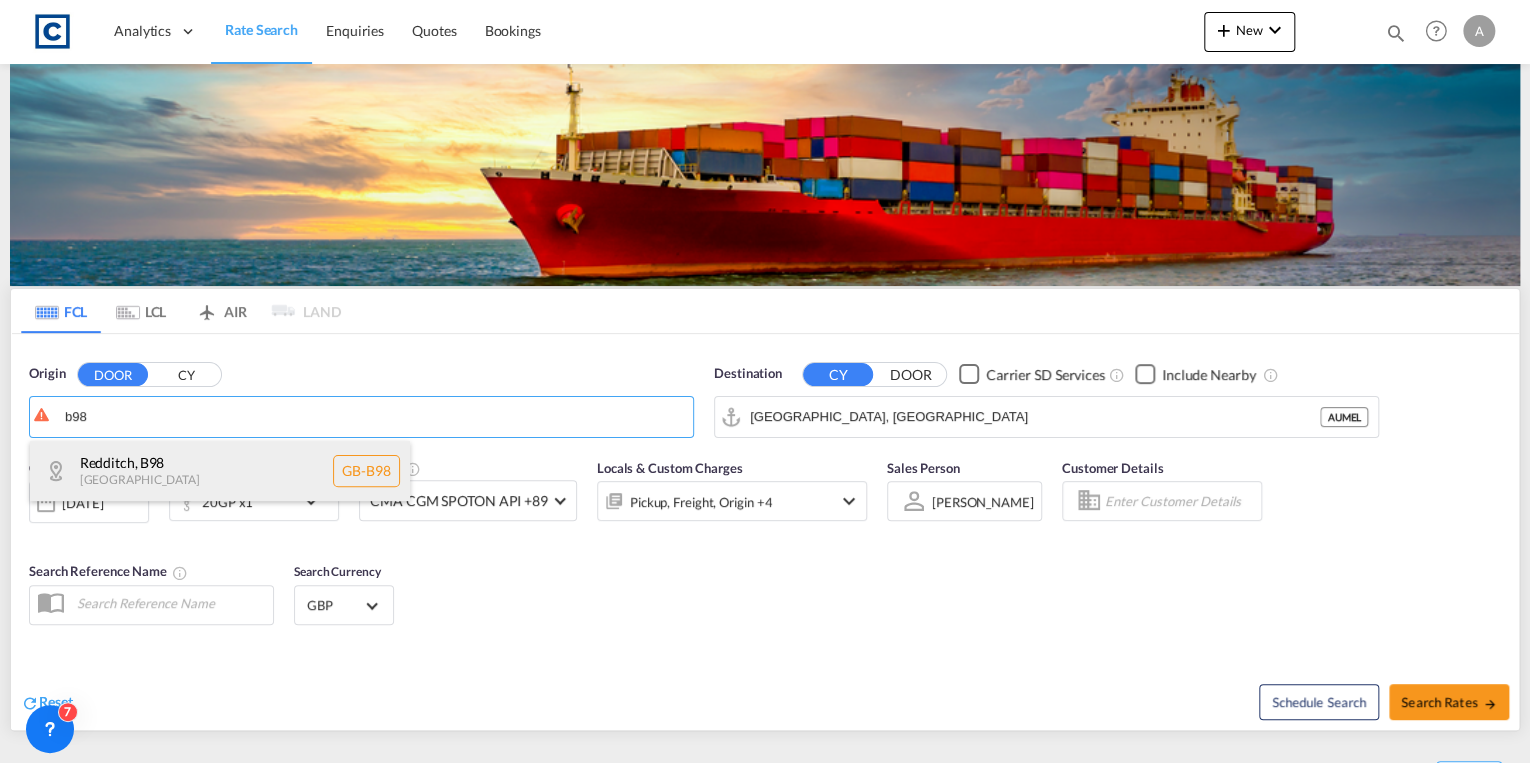 click on "Redditch ,
B98
[GEOGRAPHIC_DATA]
GB-B98" at bounding box center [220, 471] 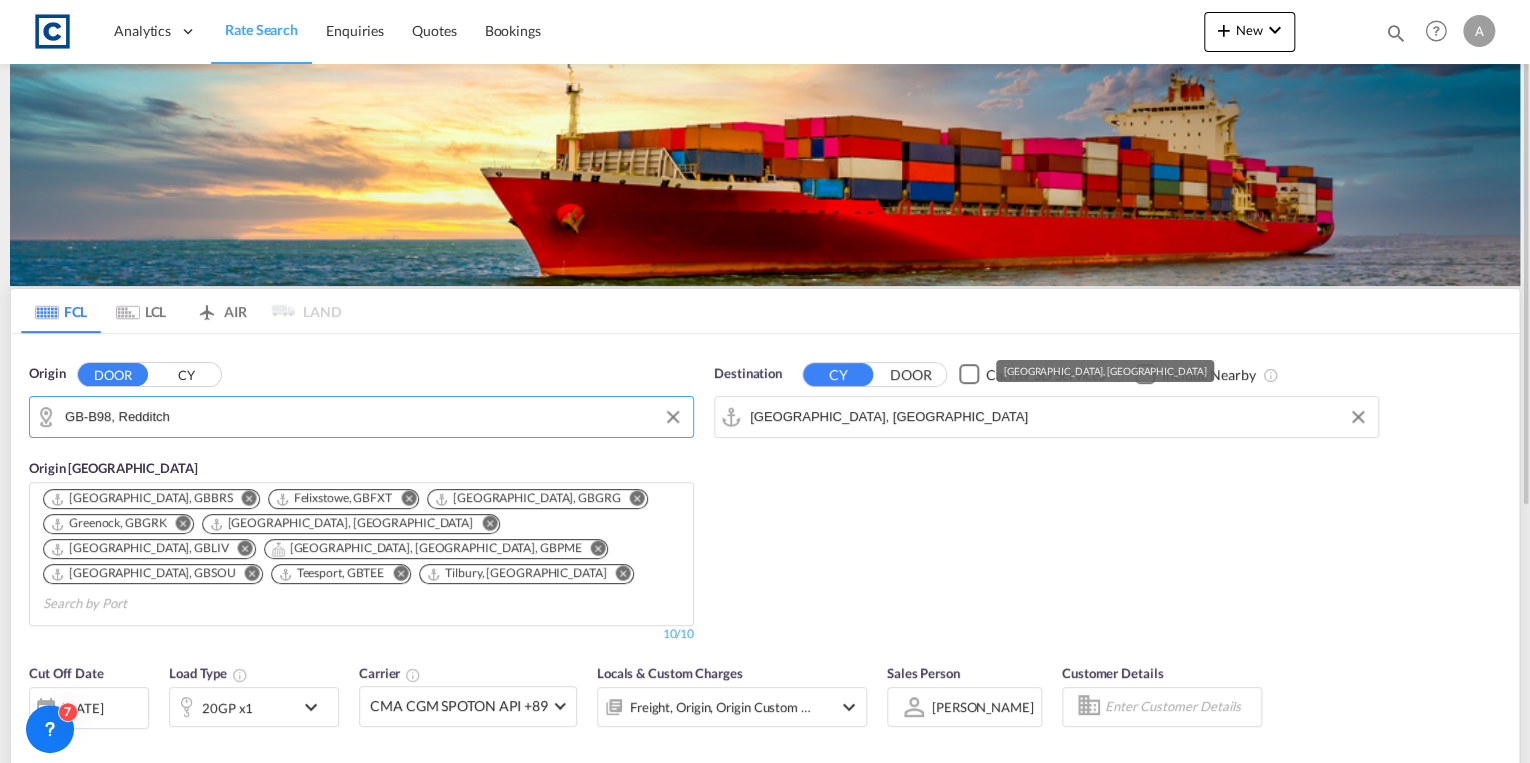 click on "[GEOGRAPHIC_DATA], [GEOGRAPHIC_DATA]" at bounding box center [1059, 417] 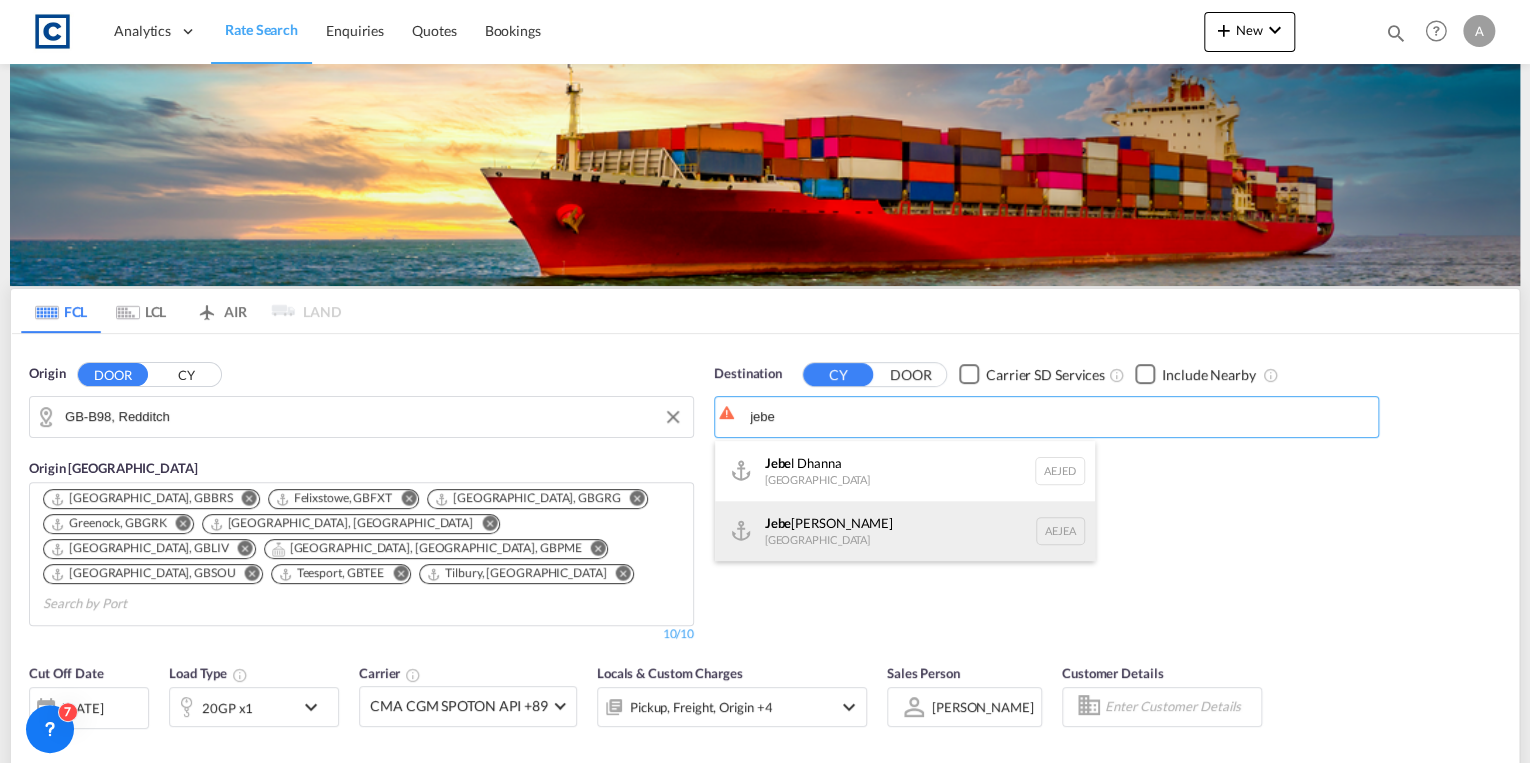 click on "Jebe l Ali
[GEOGRAPHIC_DATA]
[GEOGRAPHIC_DATA]" at bounding box center (905, 531) 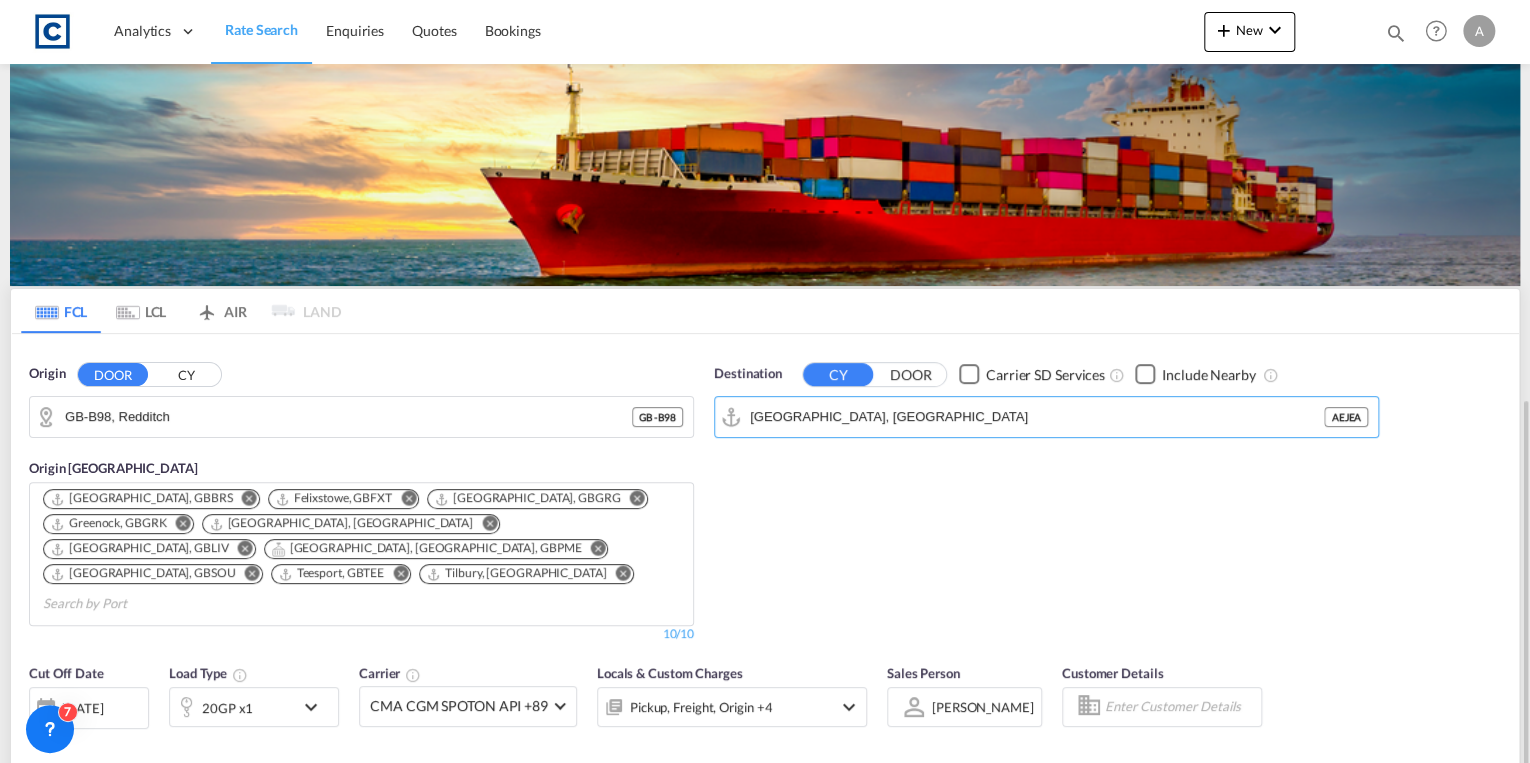 scroll, scrollTop: 240, scrollLeft: 0, axis: vertical 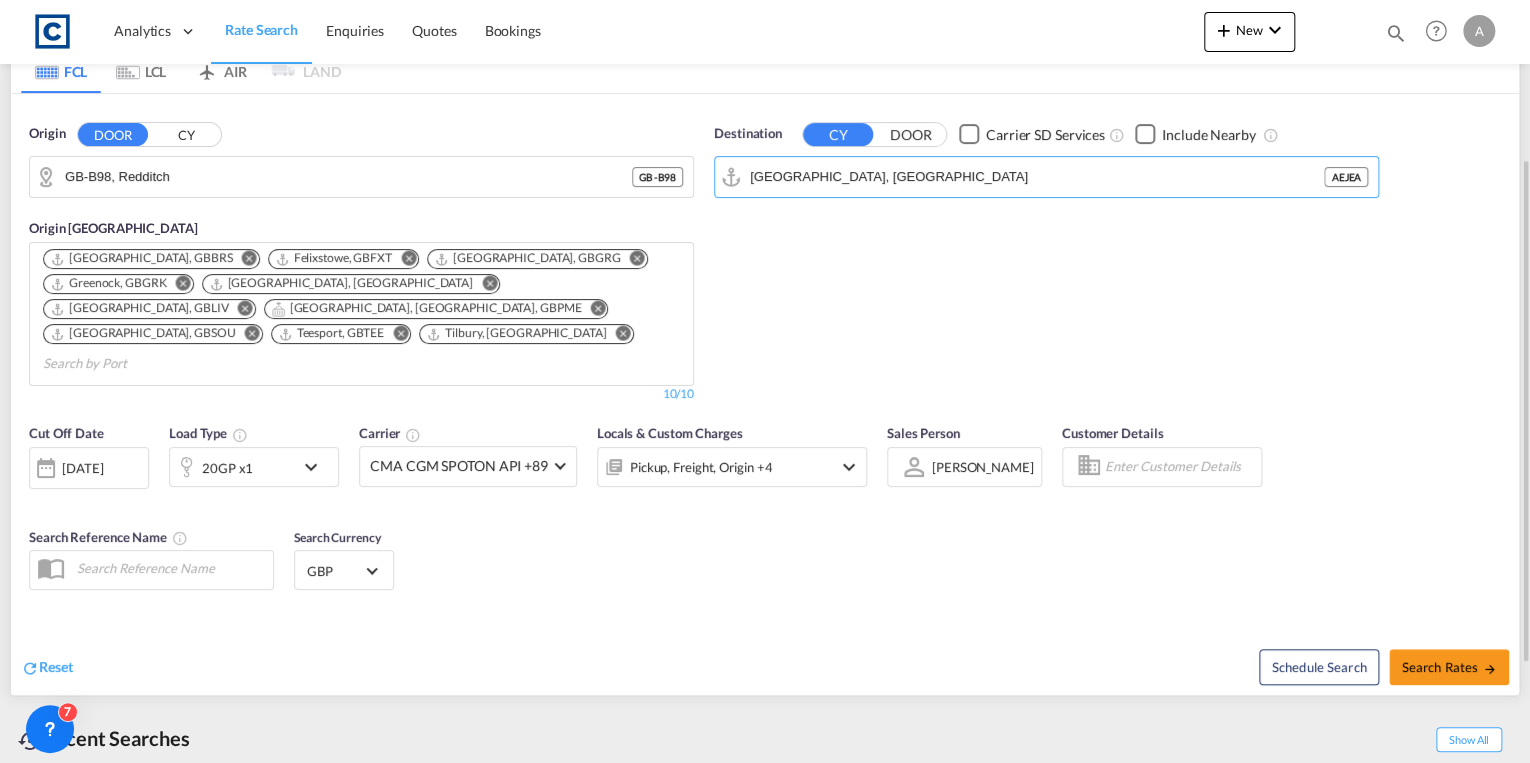 click at bounding box center (316, 467) 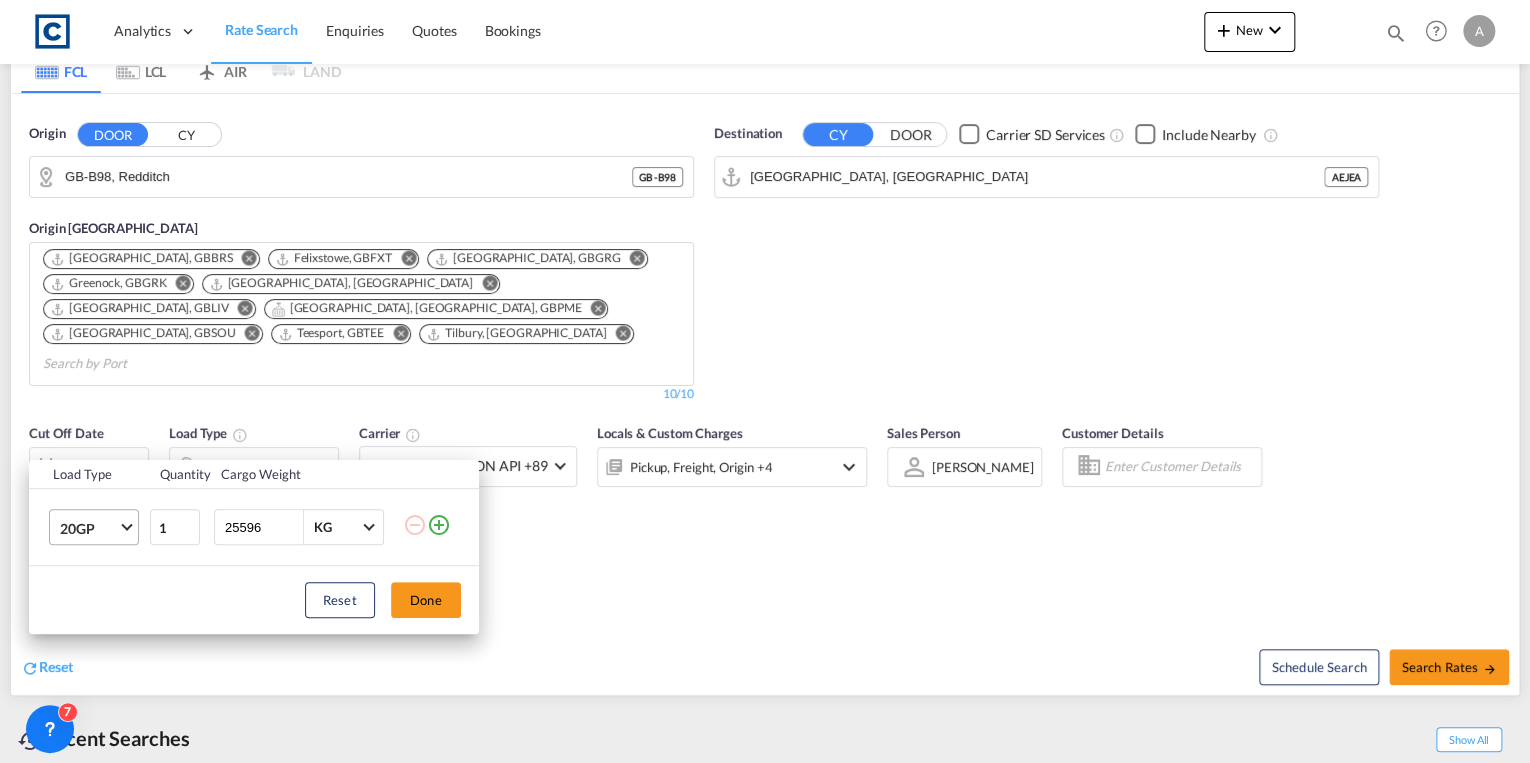 click on "20GP" at bounding box center (98, 527) 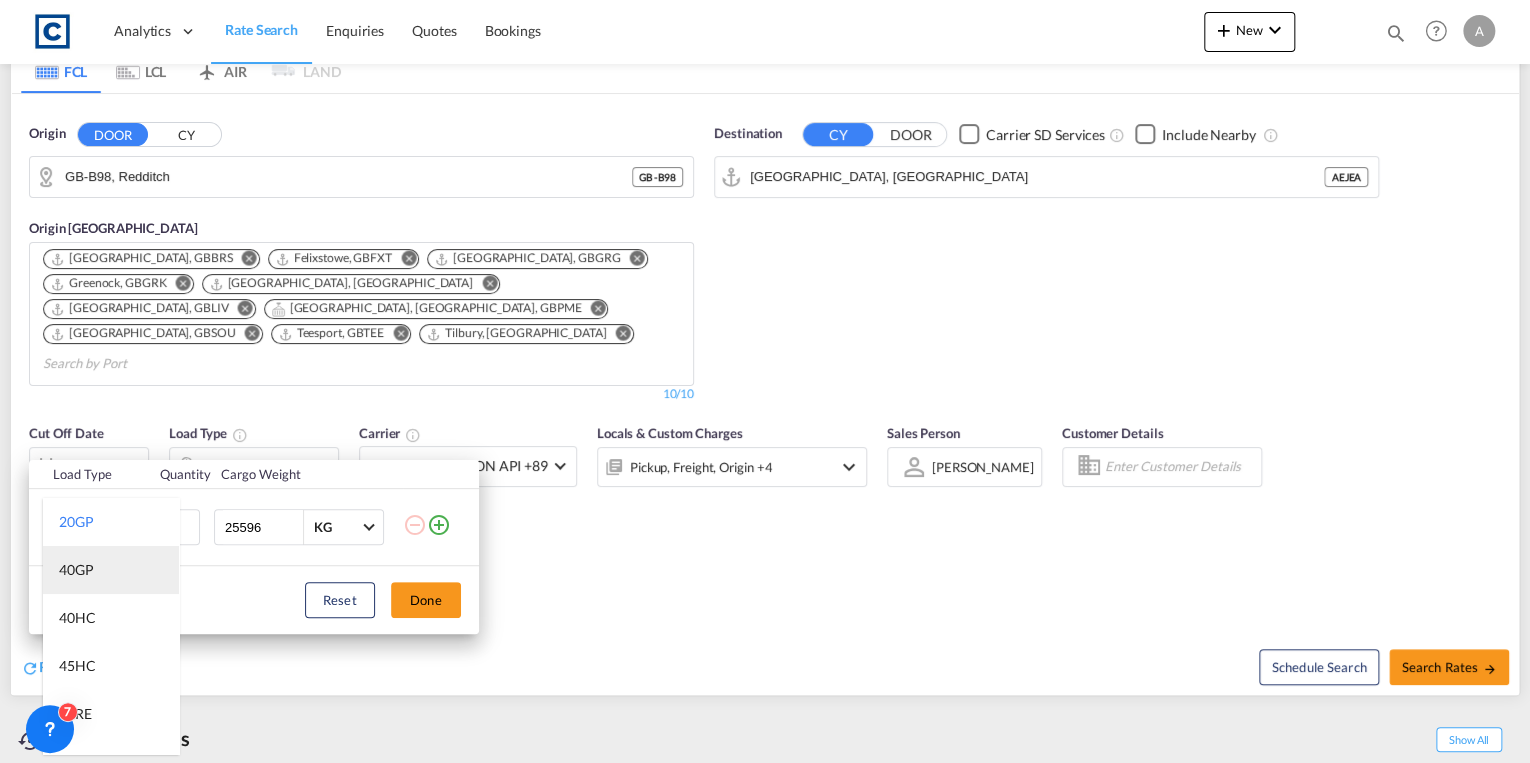 click on "40GP" at bounding box center (111, 570) 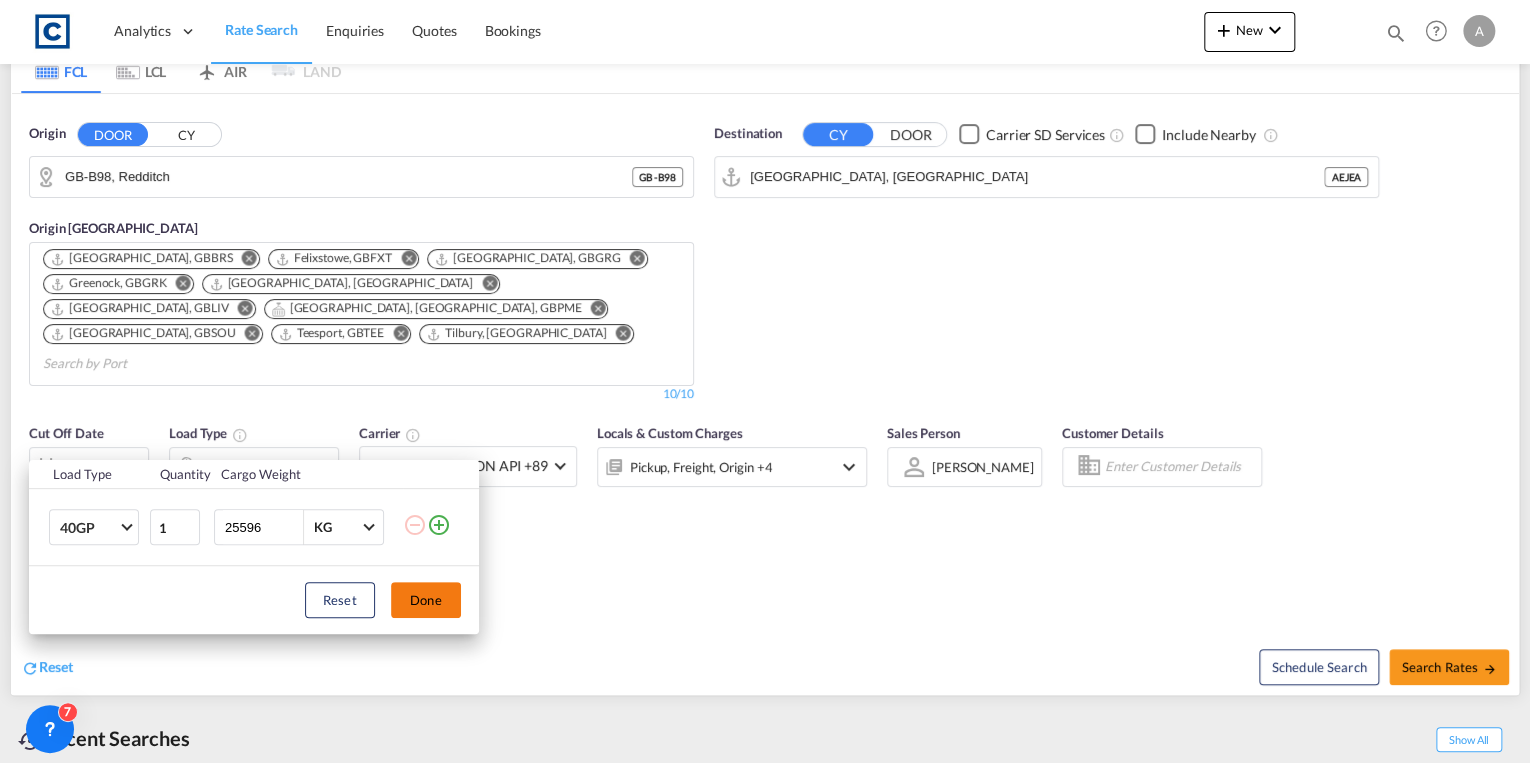 click on "Done" at bounding box center [426, 600] 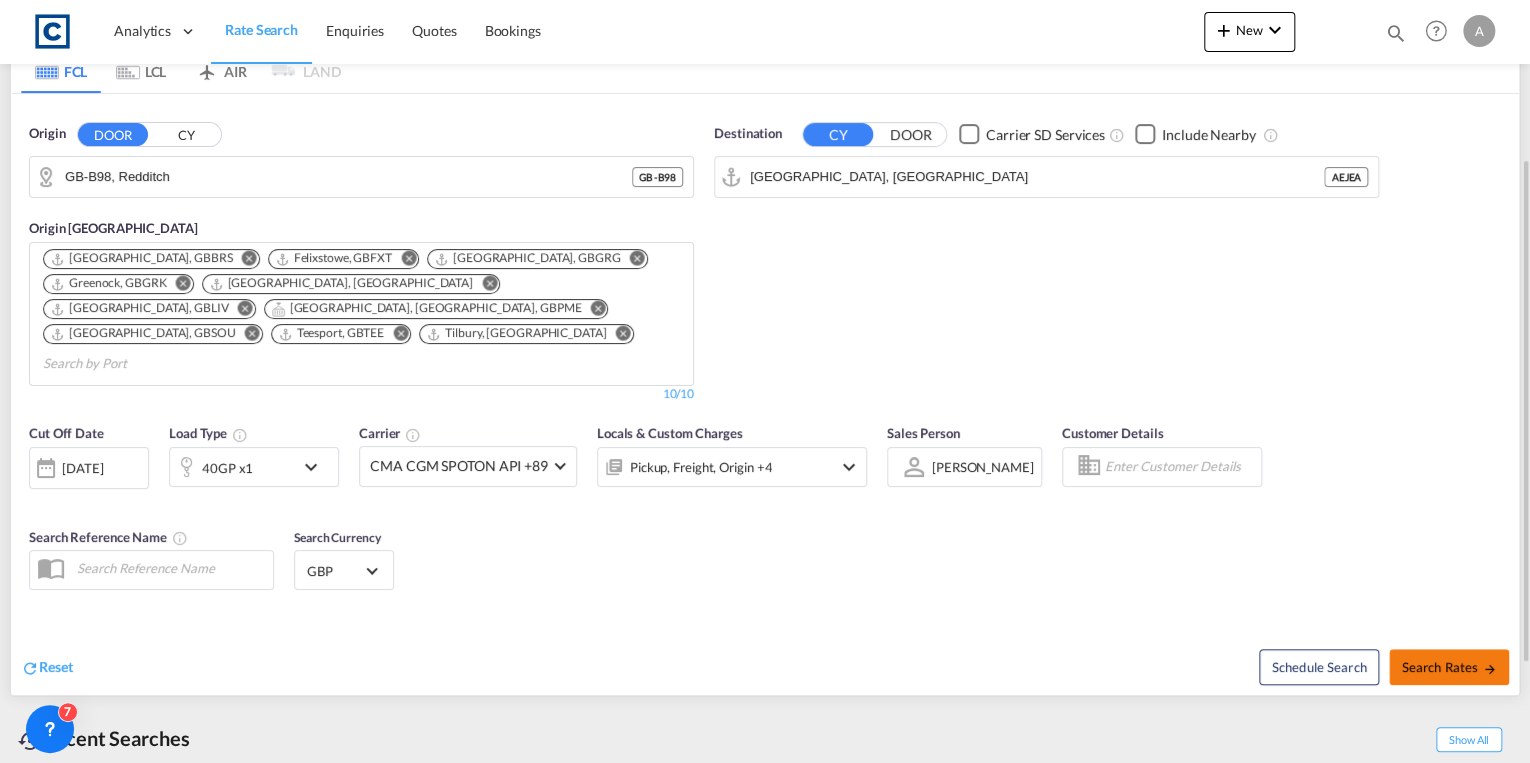 click on "Search Rates" at bounding box center (1449, 667) 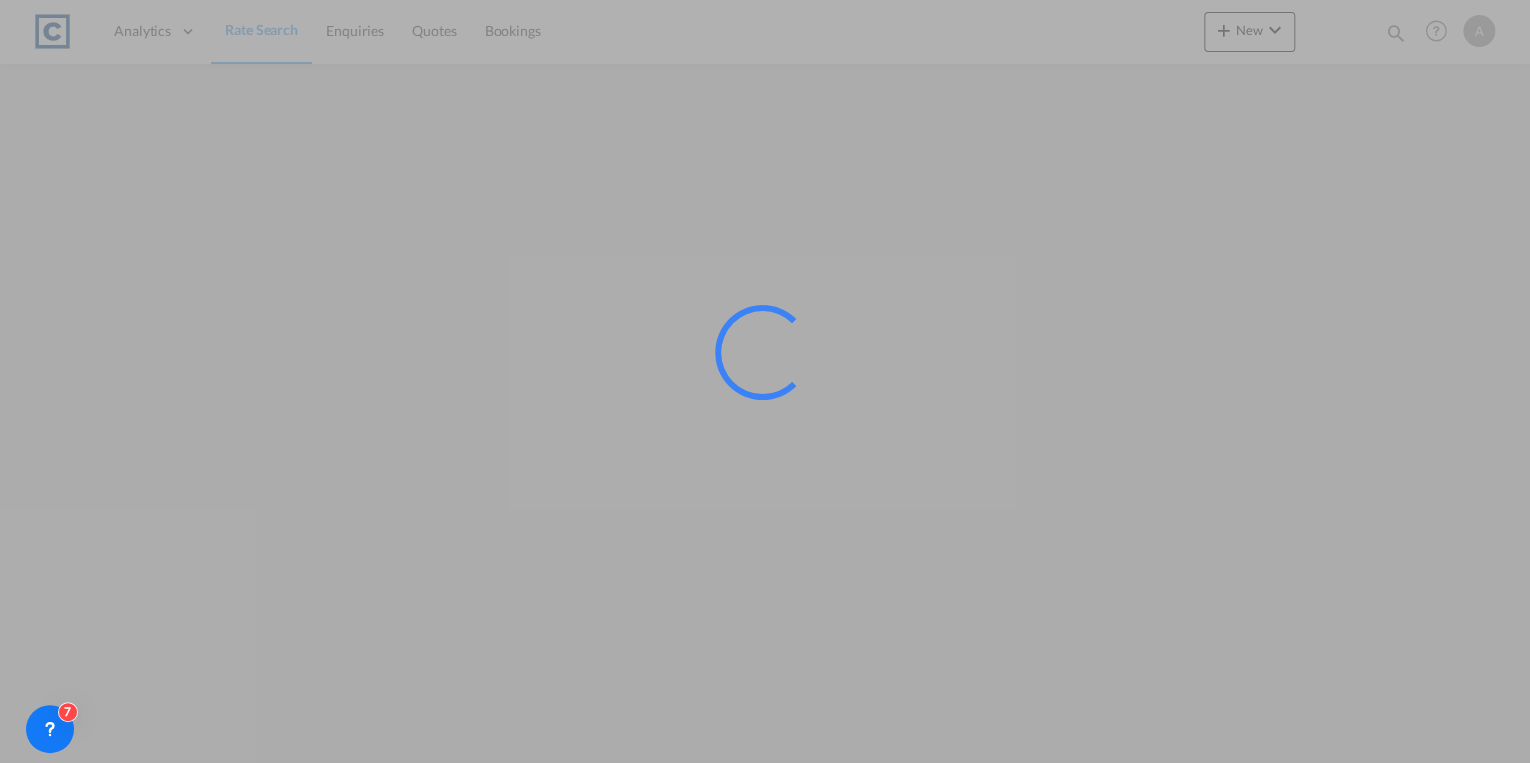 scroll, scrollTop: 0, scrollLeft: 0, axis: both 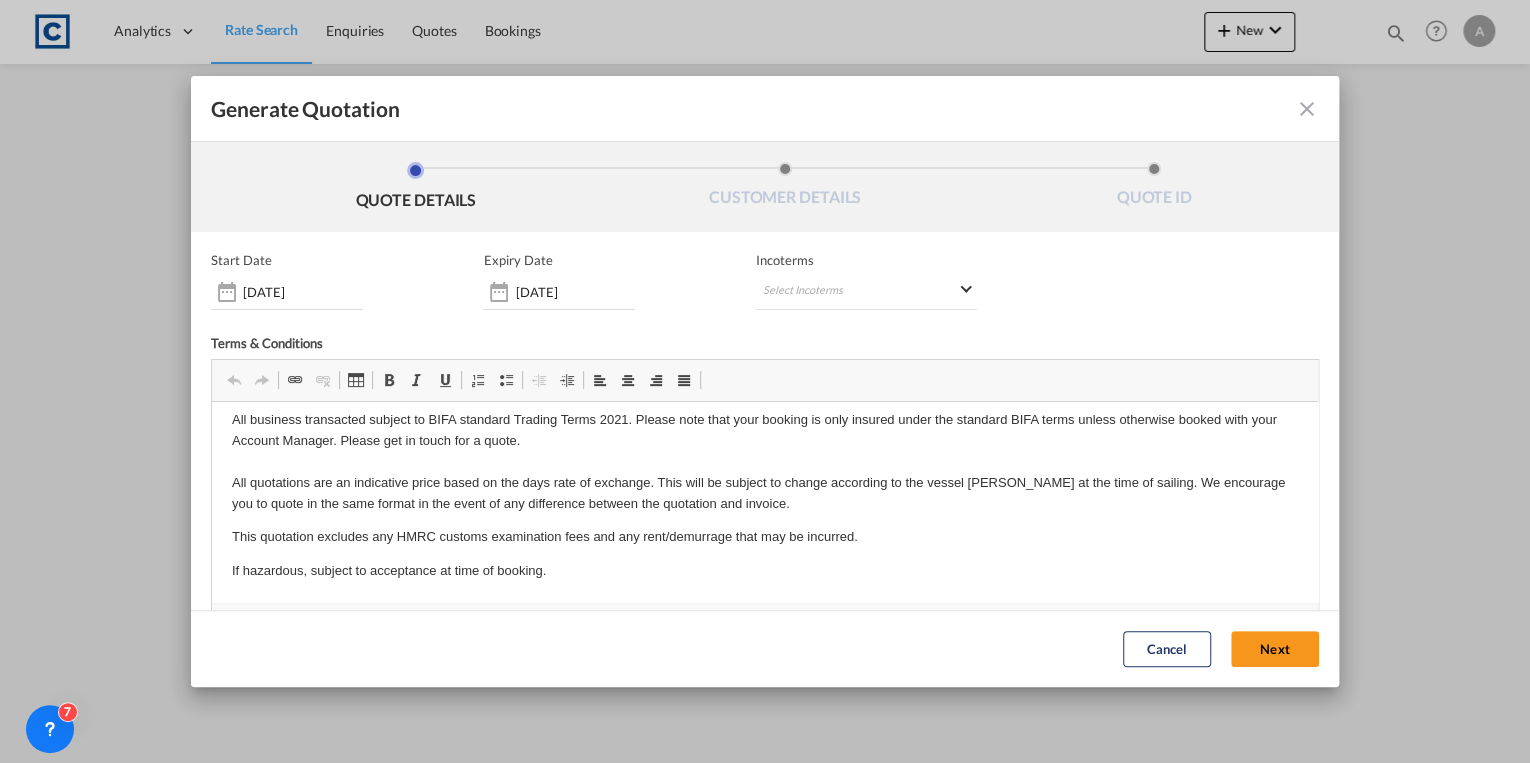 click on "Next" at bounding box center (1275, 650) 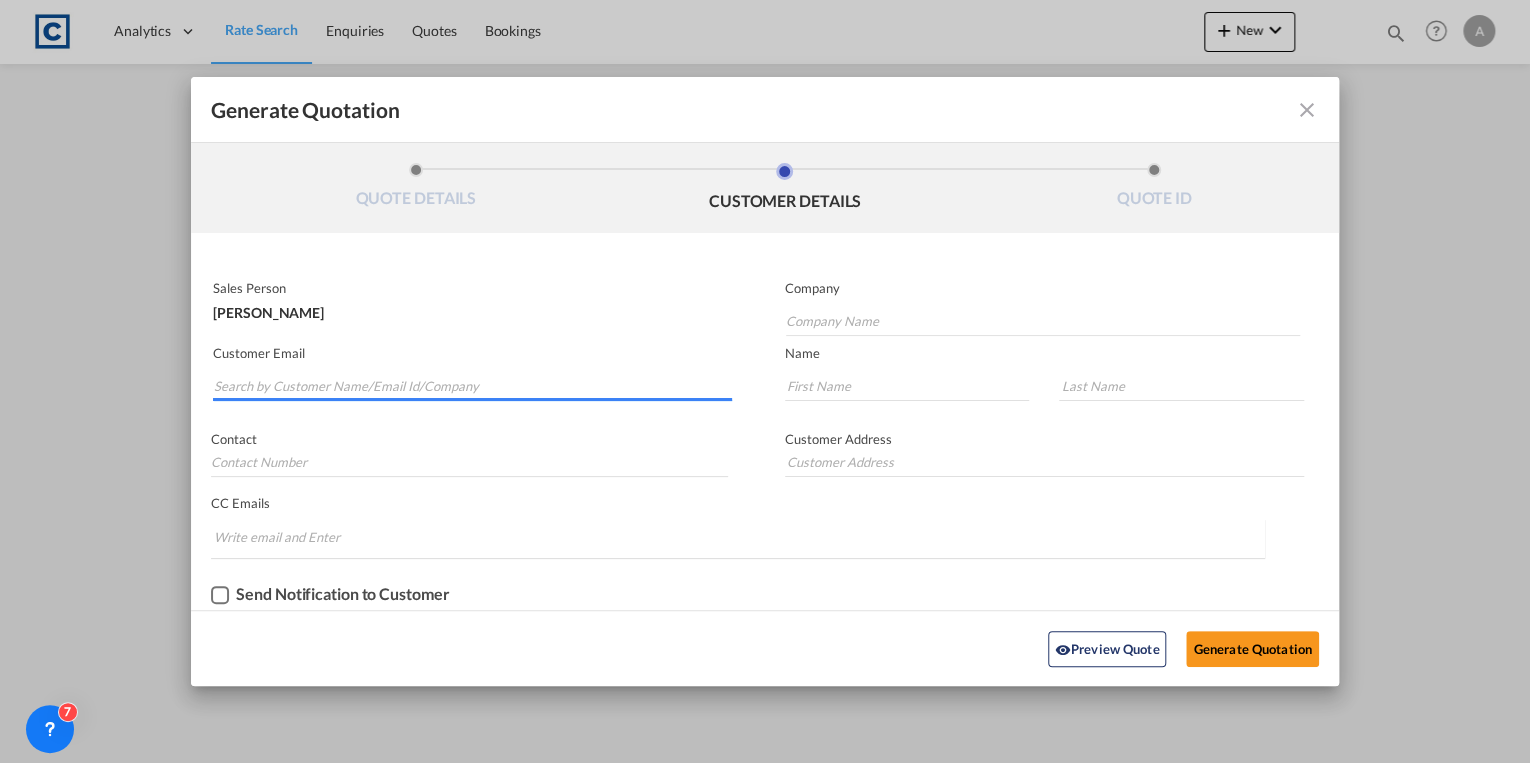 click at bounding box center (473, 386) 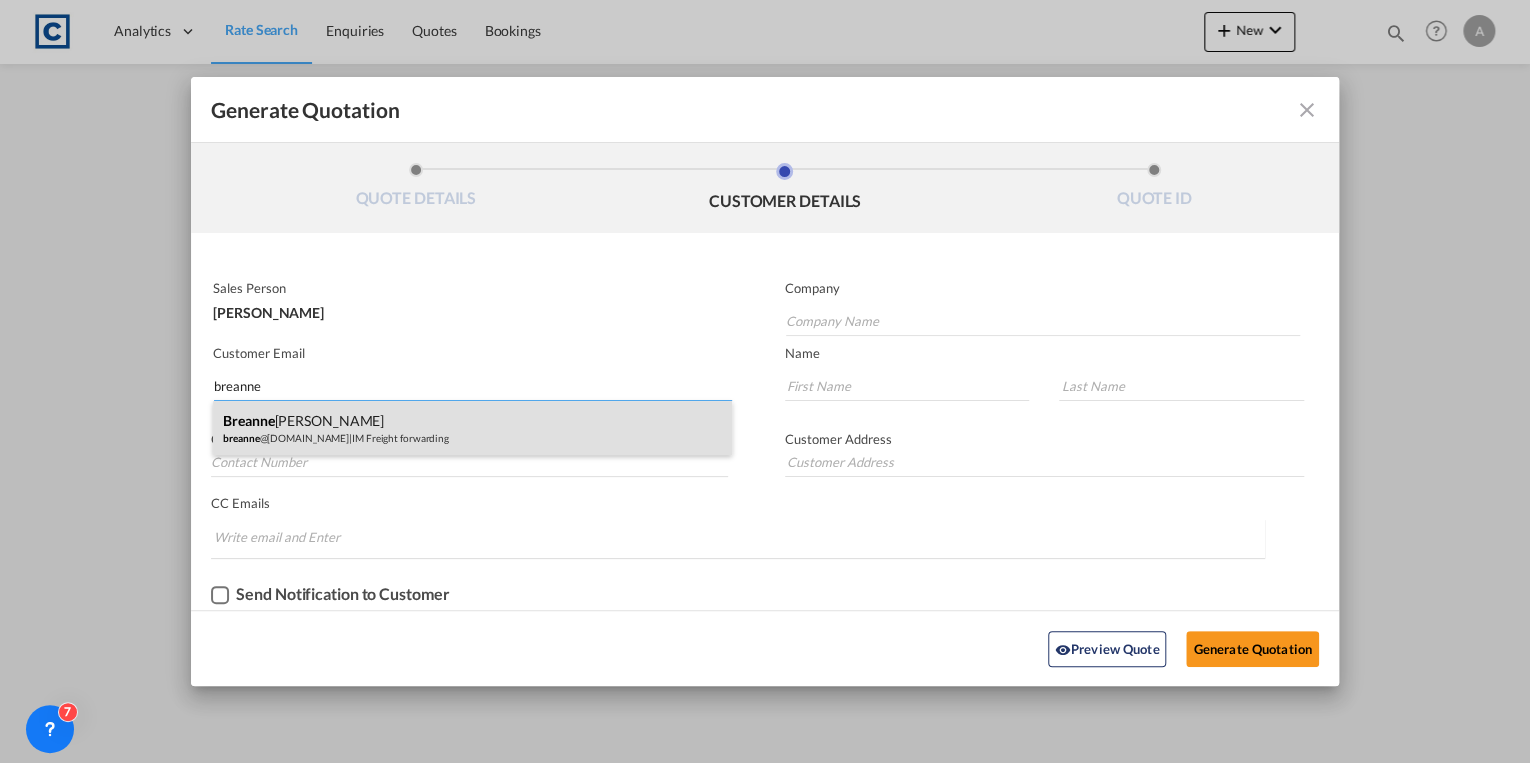 type on "breanne" 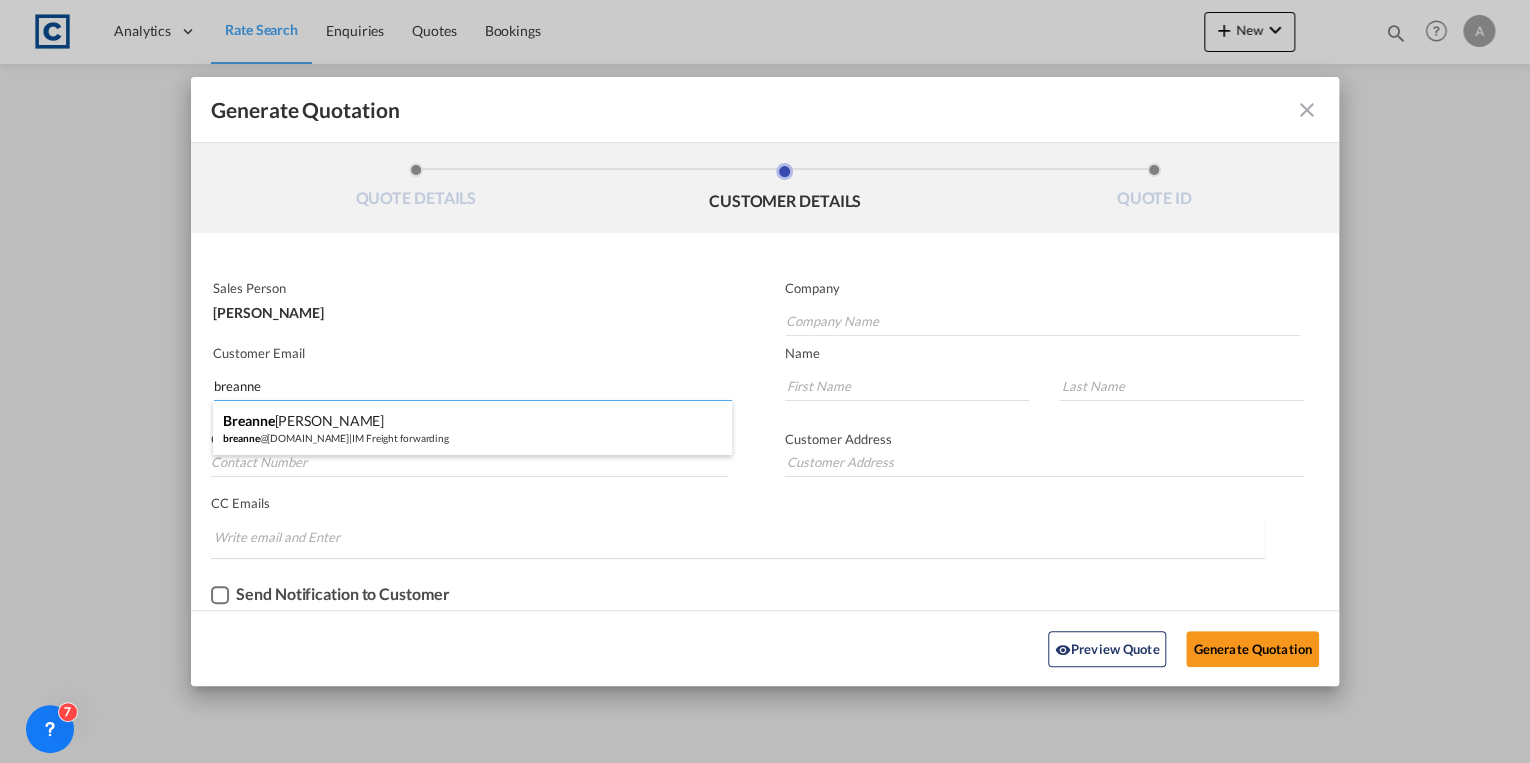 click on "[PERSON_NAME] breanne @[DOMAIN_NAME]
|     IM Freight forwarding" at bounding box center [472, 428] 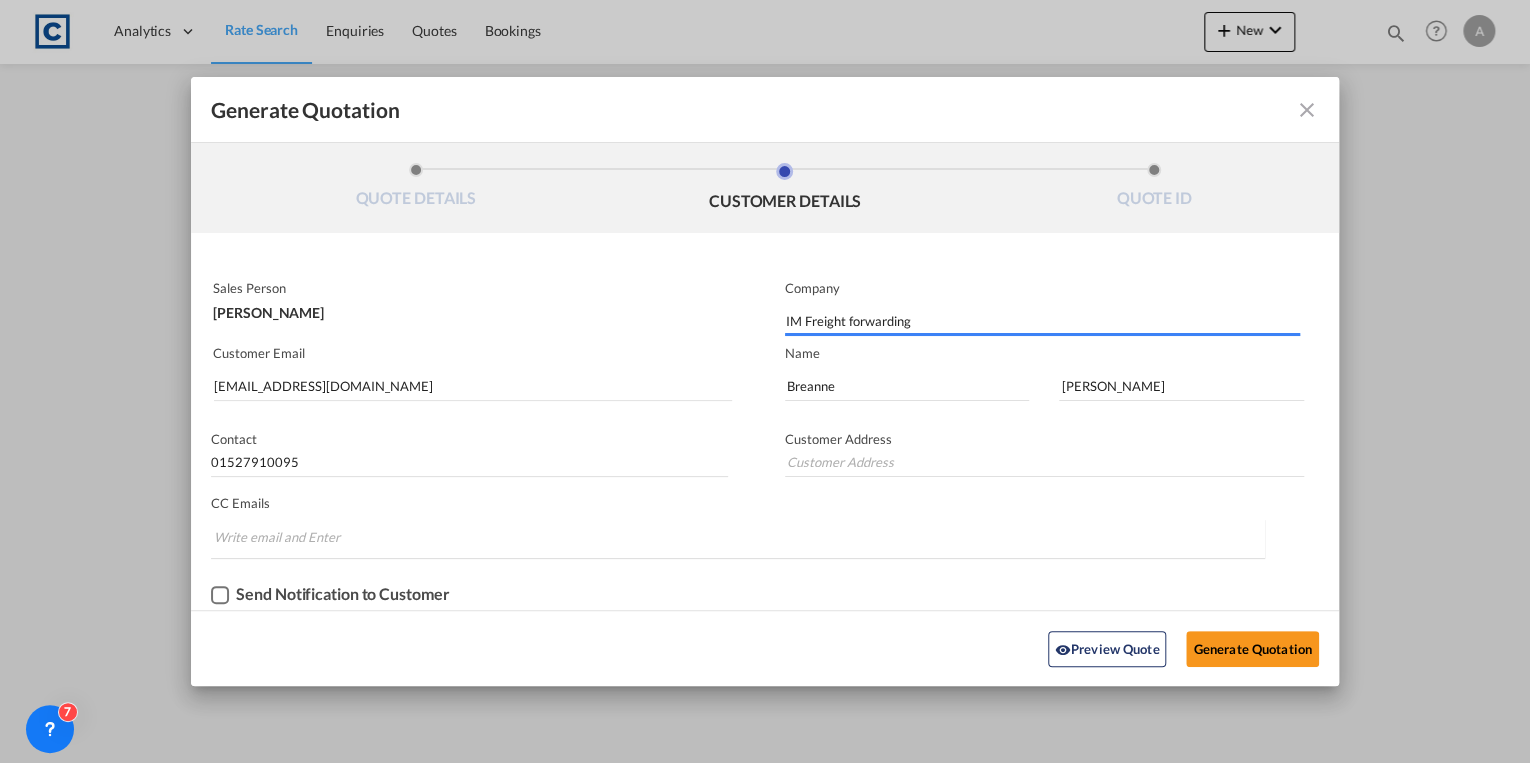 click at bounding box center [220, 595] 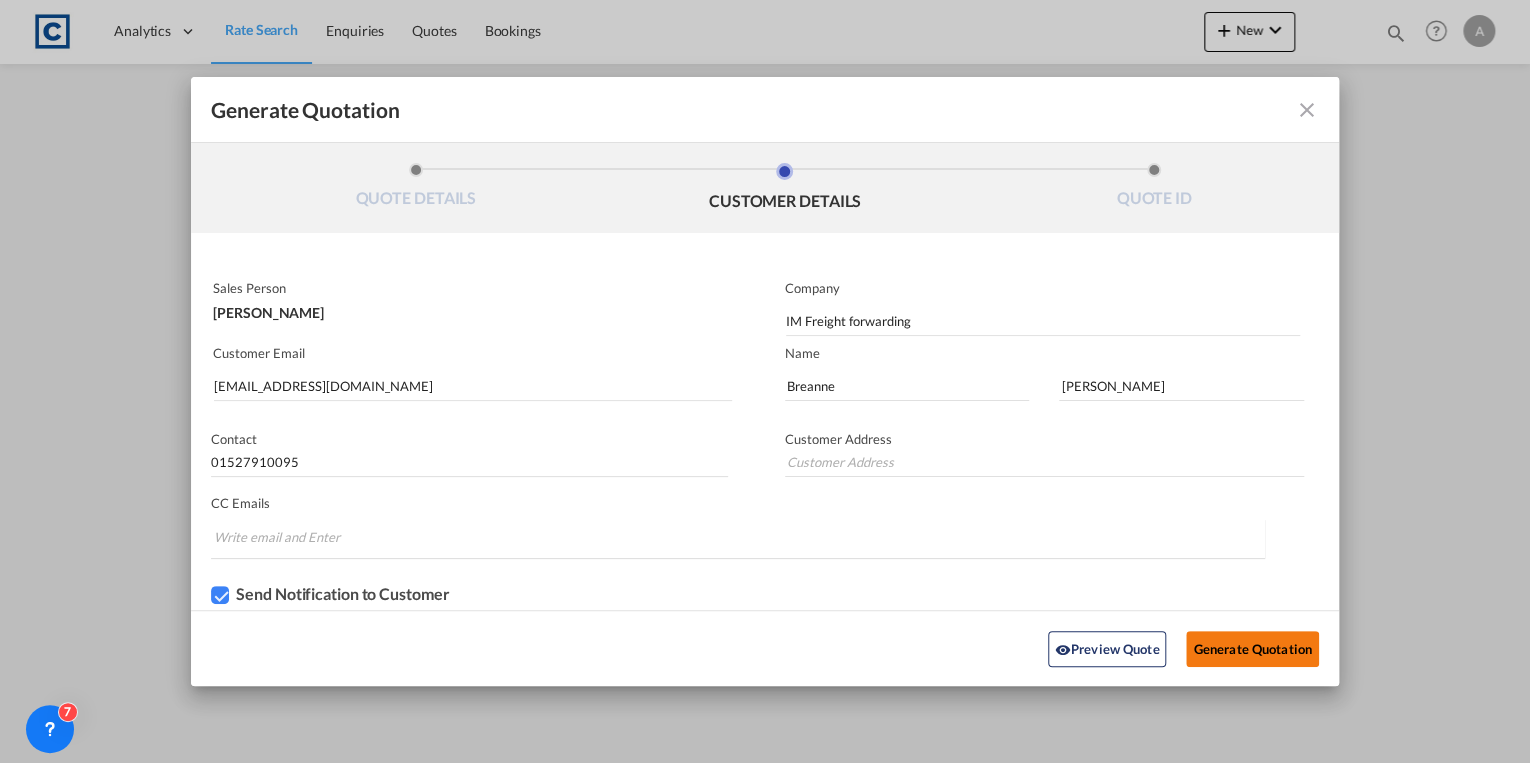 click on "Generate Quotation" at bounding box center [1252, 649] 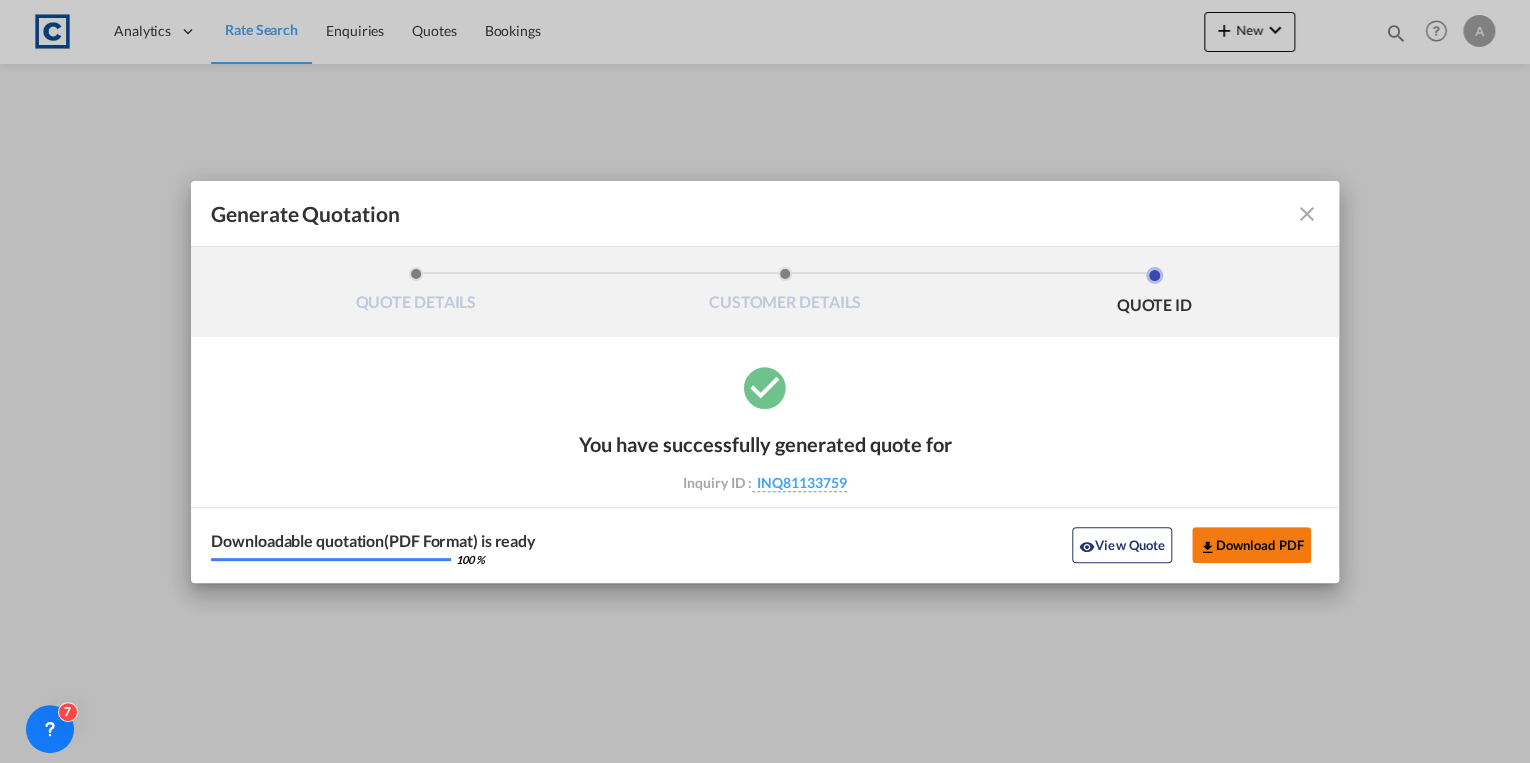 click on "Download PDF" at bounding box center [1251, 545] 